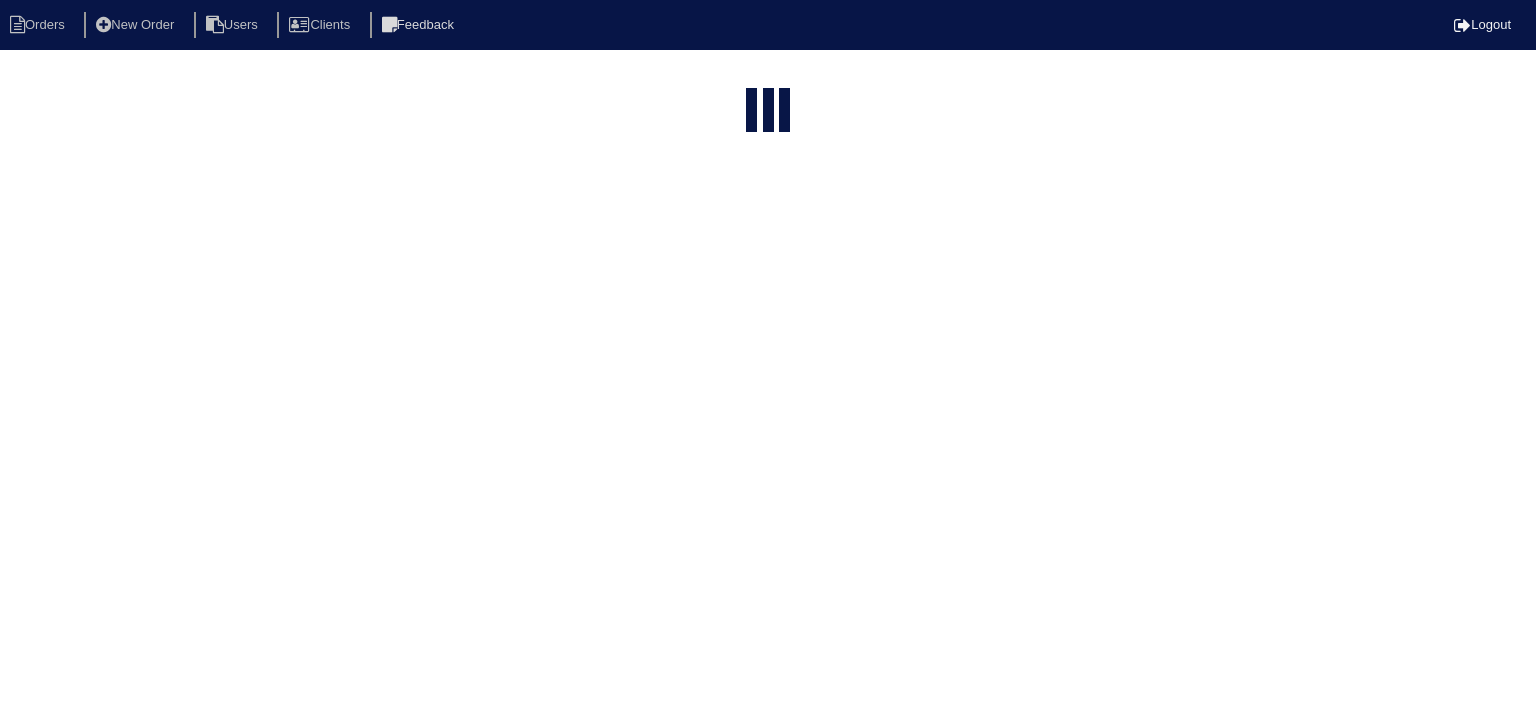 select on "15" 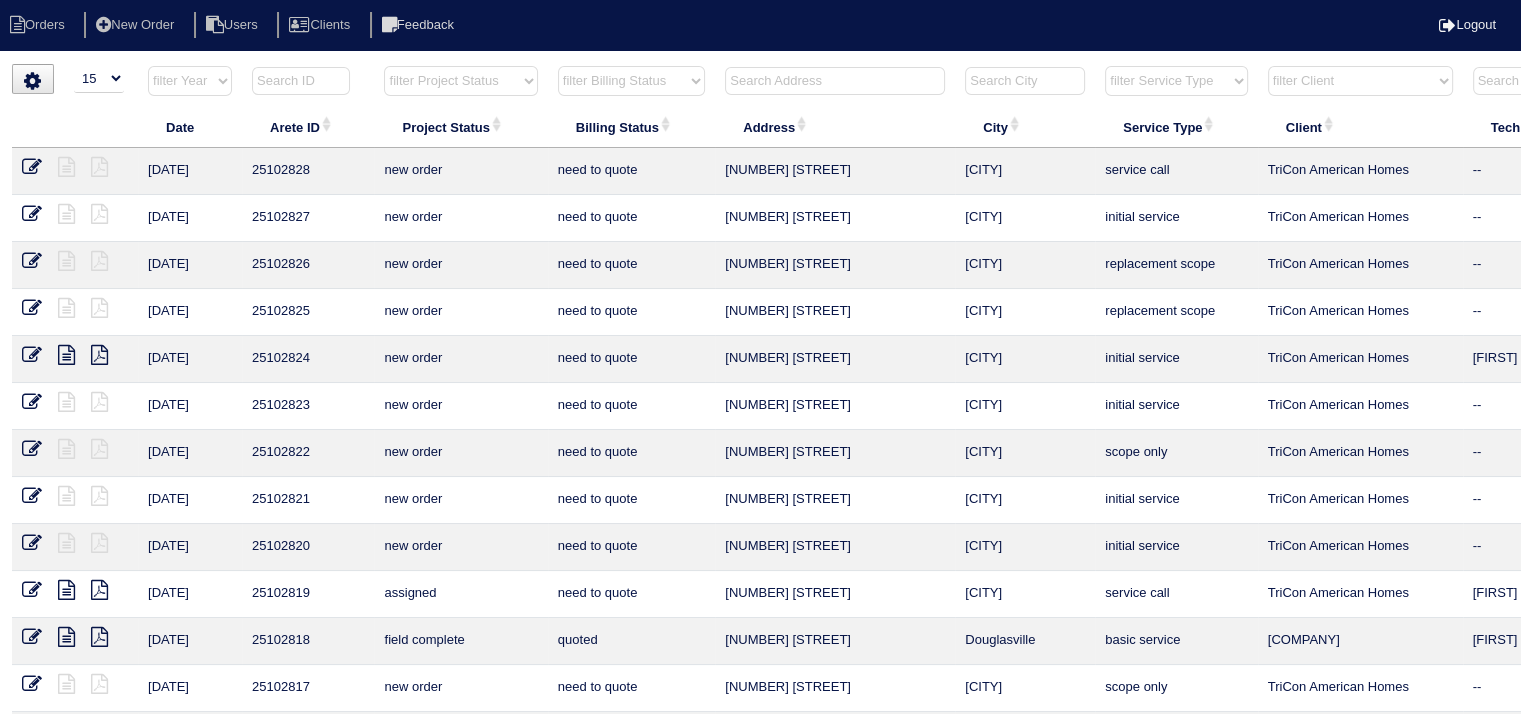 click at bounding box center [835, 81] 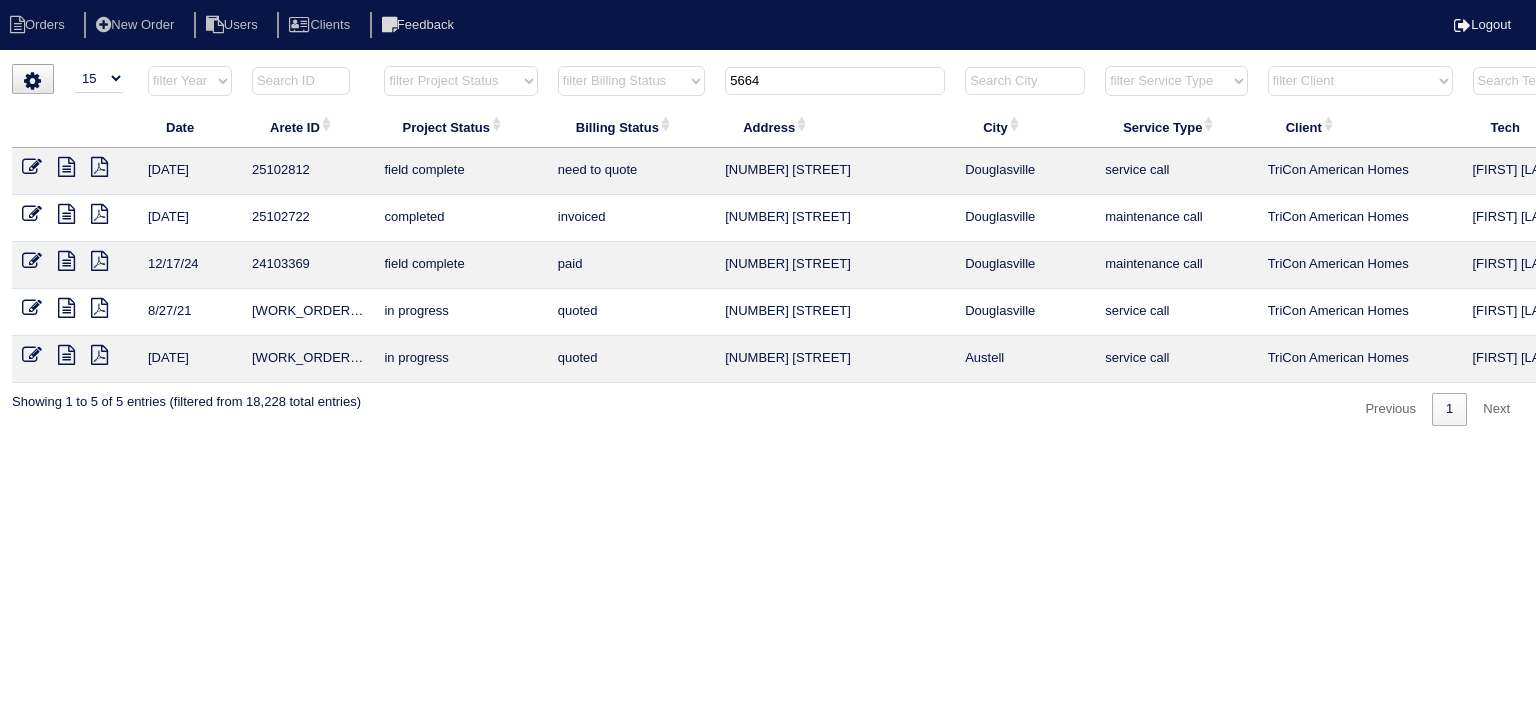type on "5664" 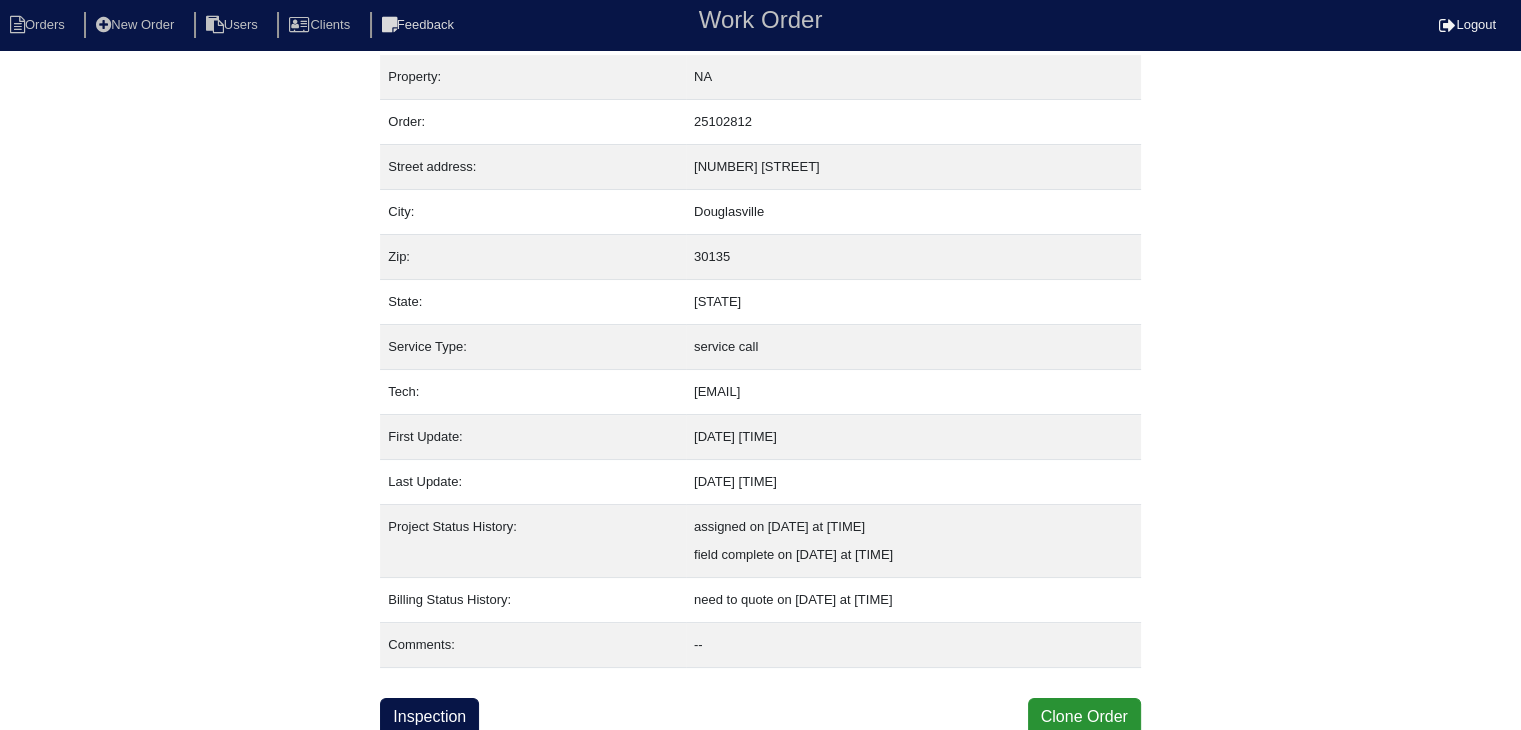 scroll, scrollTop: 12, scrollLeft: 0, axis: vertical 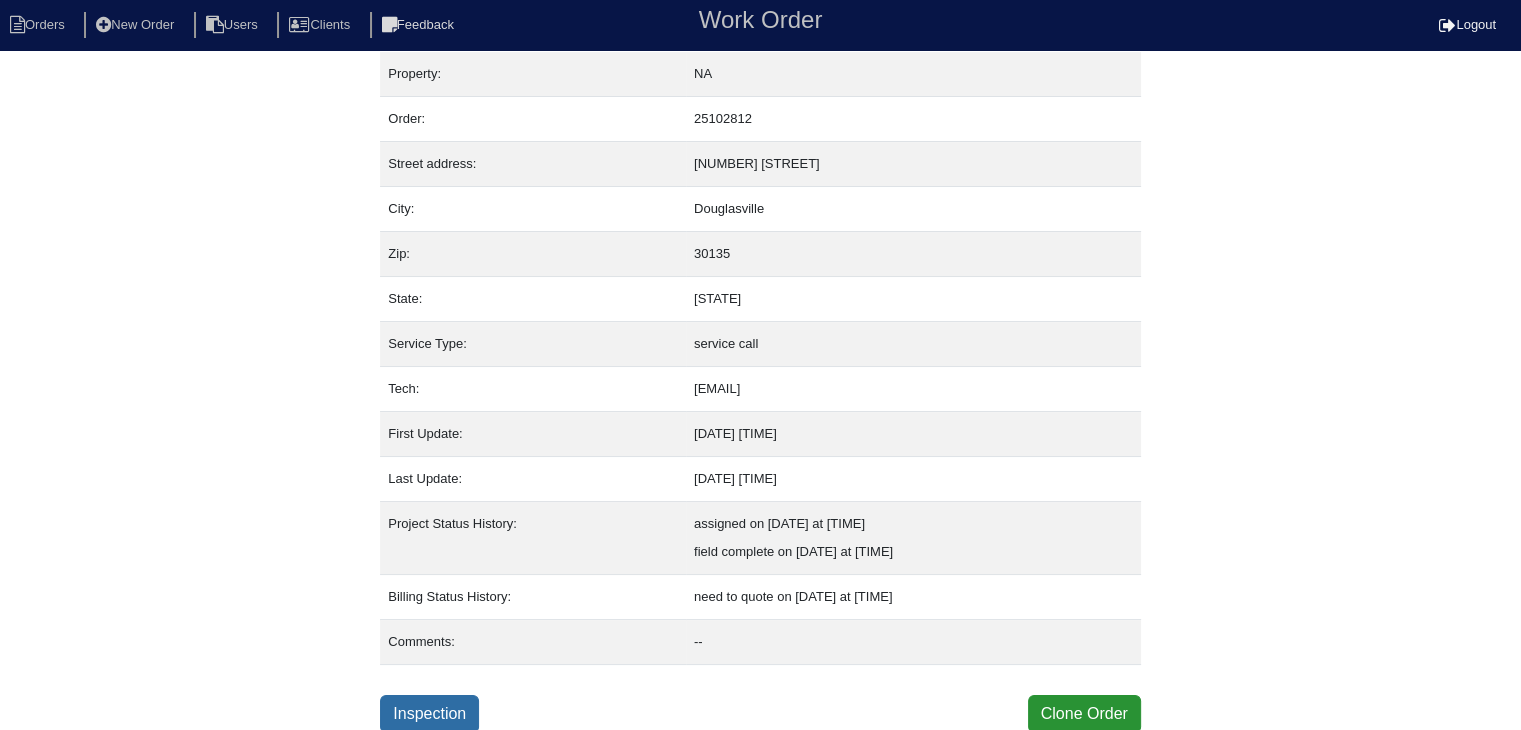 click on "Inspection" at bounding box center (429, 714) 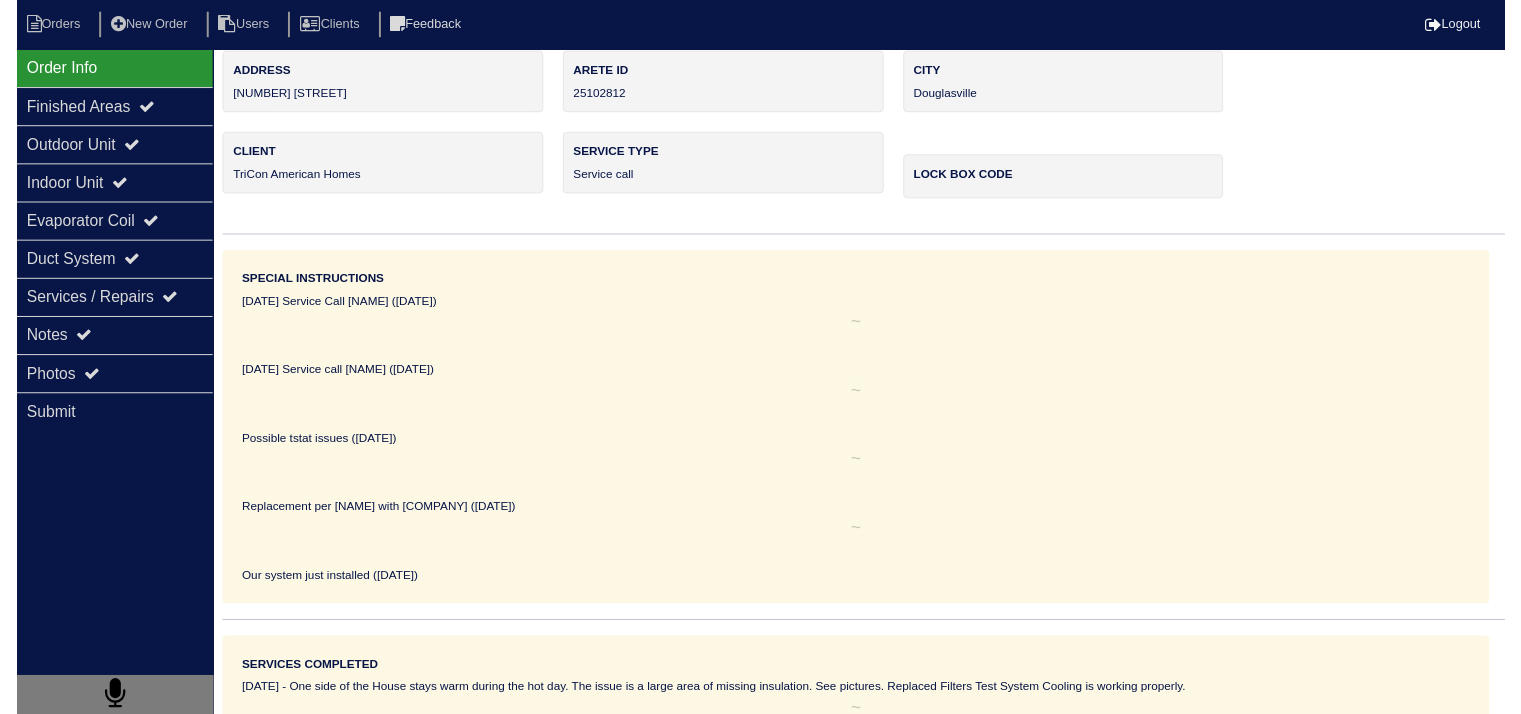scroll, scrollTop: 0, scrollLeft: 0, axis: both 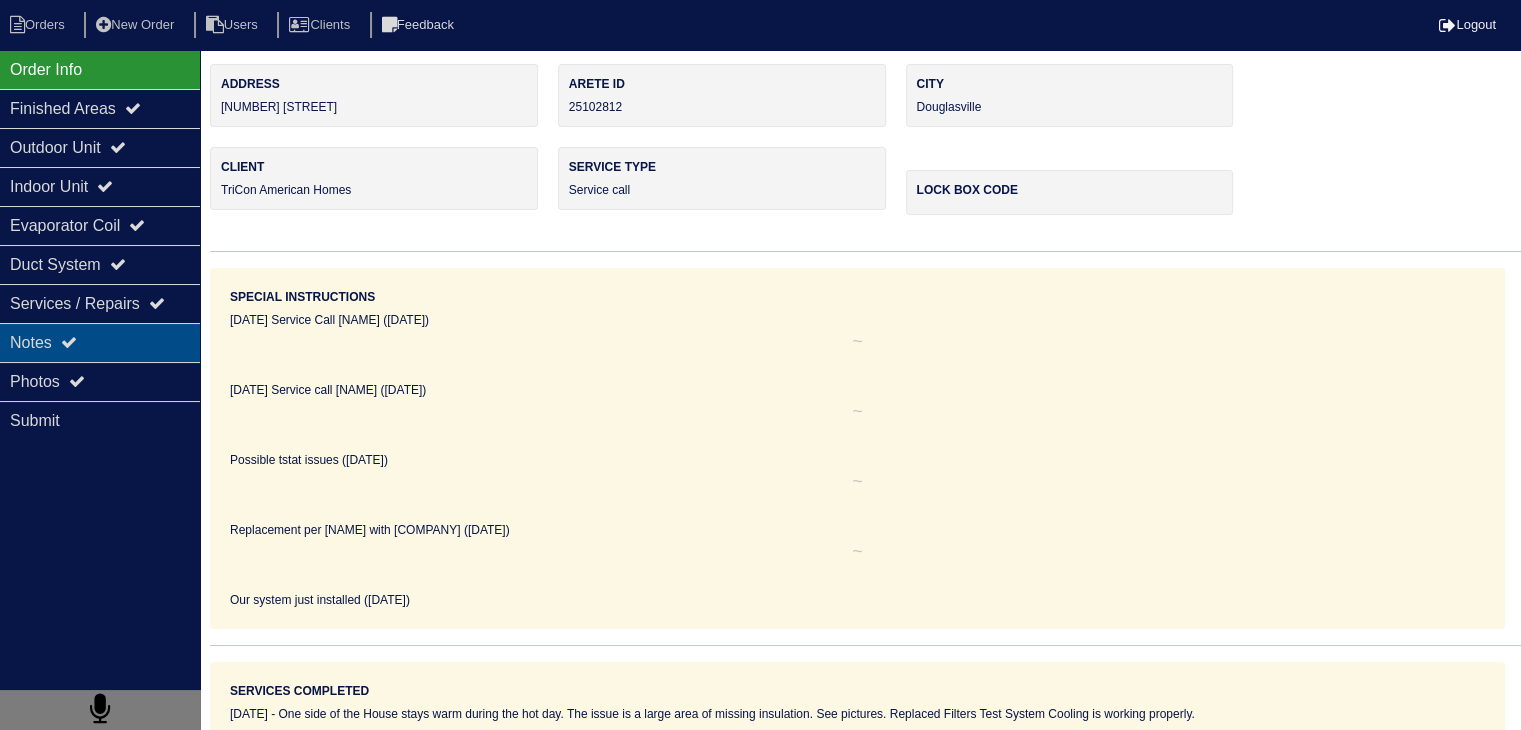 click on "Notes" at bounding box center (100, 342) 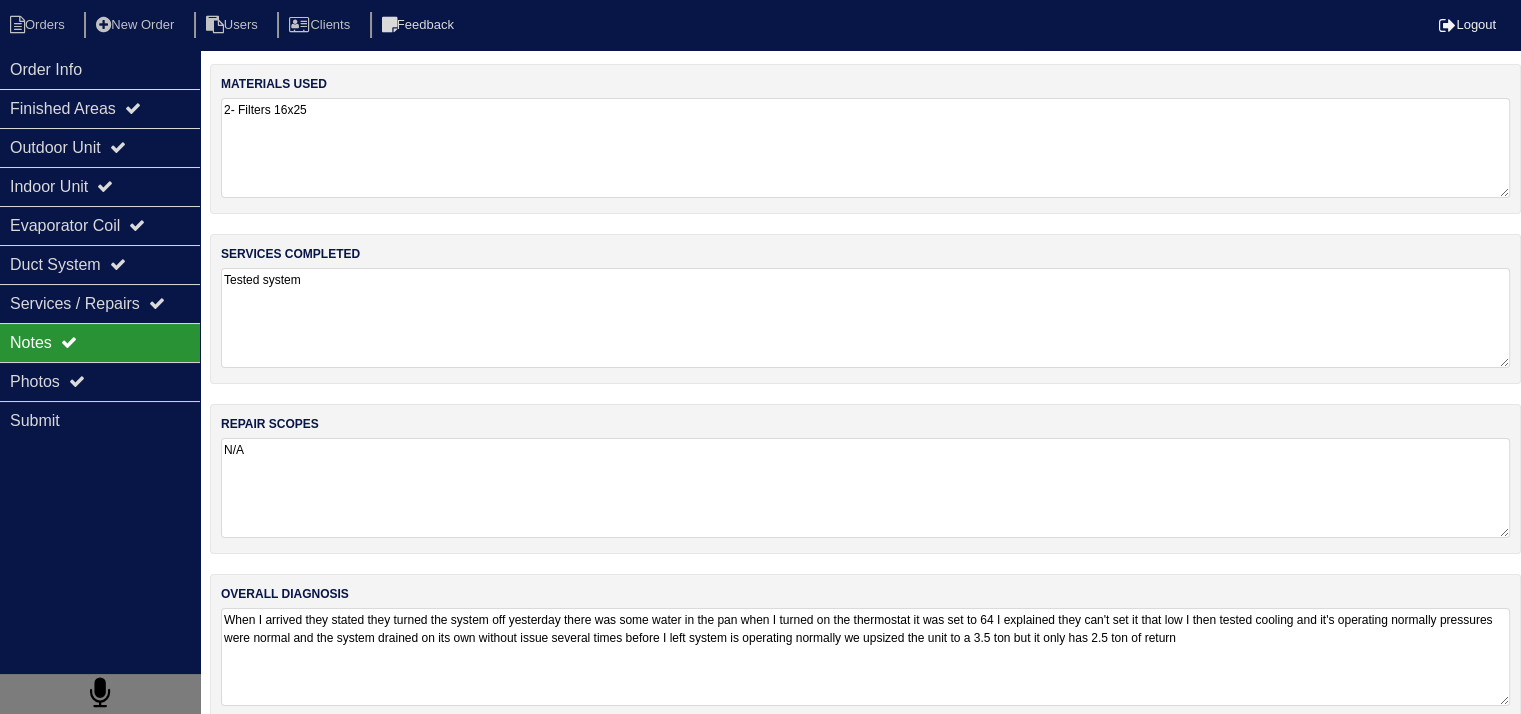 click on "When I arrived they stated they turned the system off yesterday there was some water in the pan when I turned on the thermostat it was set to 64 I explained they can't set it that low I then tested cooling and it's operating normally pressures were normal and the system drained on its own without issue several times before I left system is operating normally we upsized the unit to a 3.5 ton but it only has 2.5 ton of return" at bounding box center [865, 657] 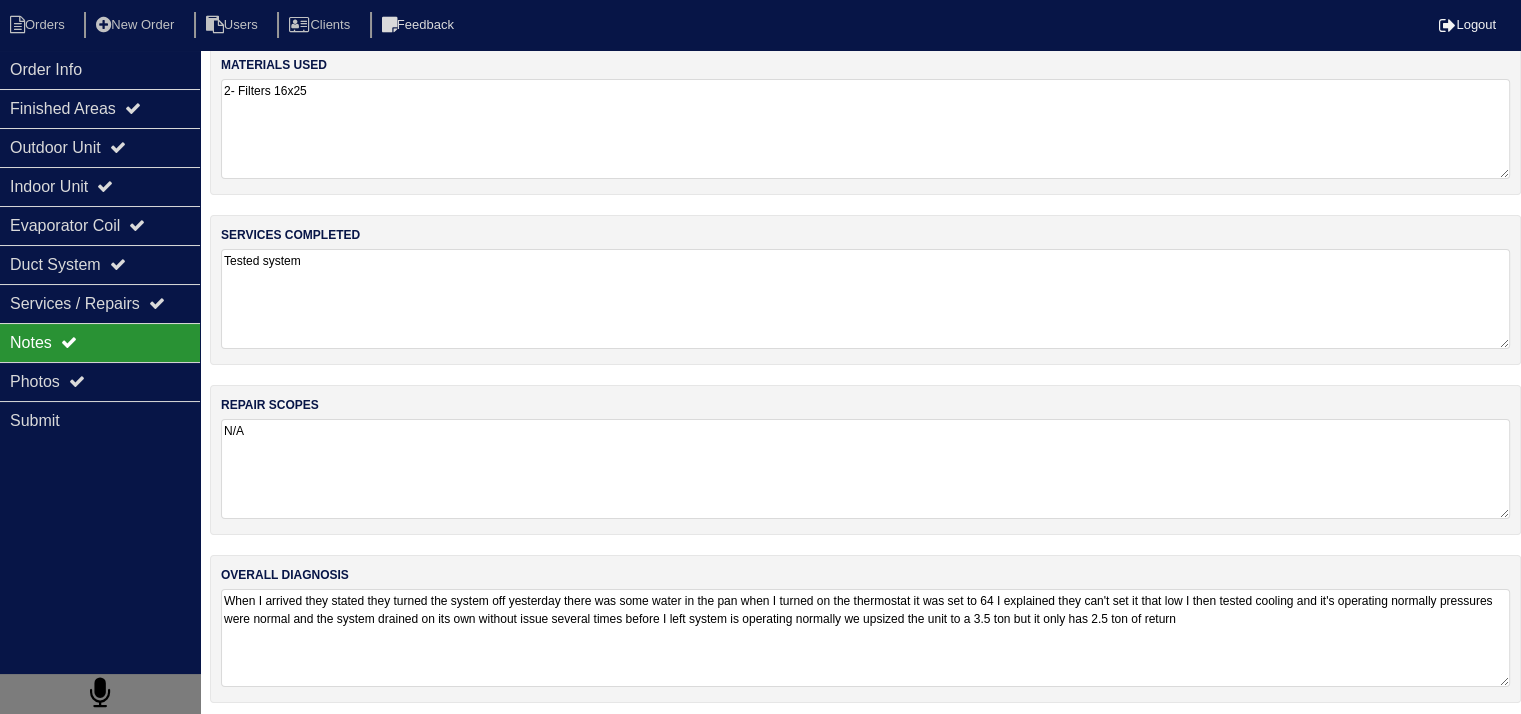 scroll, scrollTop: 24, scrollLeft: 0, axis: vertical 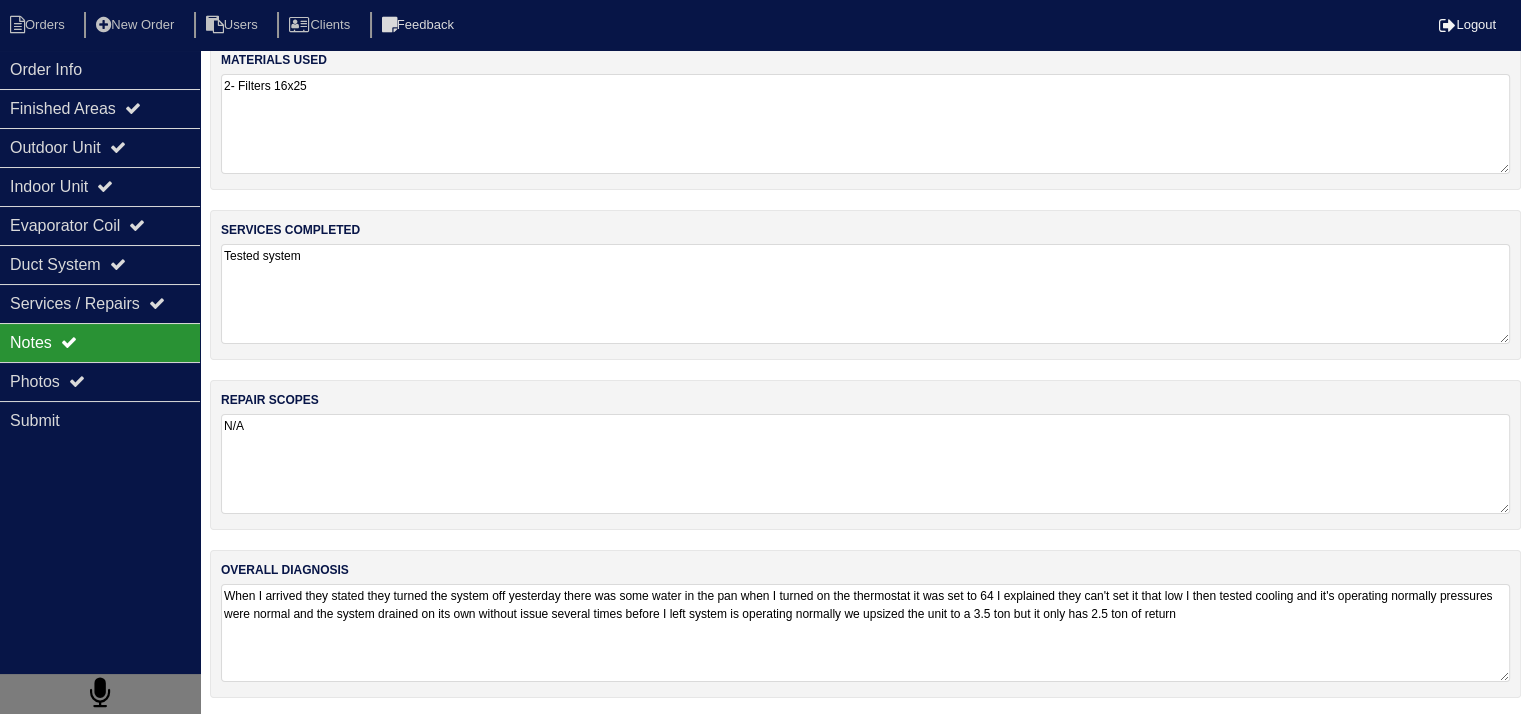 click on "When I arrived they stated they turned the system off yesterday there was some water in the pan when I turned on the thermostat it was set to 64 I explained they can't set it that low I then tested cooling and it's operating normally pressures were normal and the system drained on its own without issue several times before I left system is operating normally we upsized the unit to a 3.5 ton but it only has 2.5 ton of return" at bounding box center (865, 633) 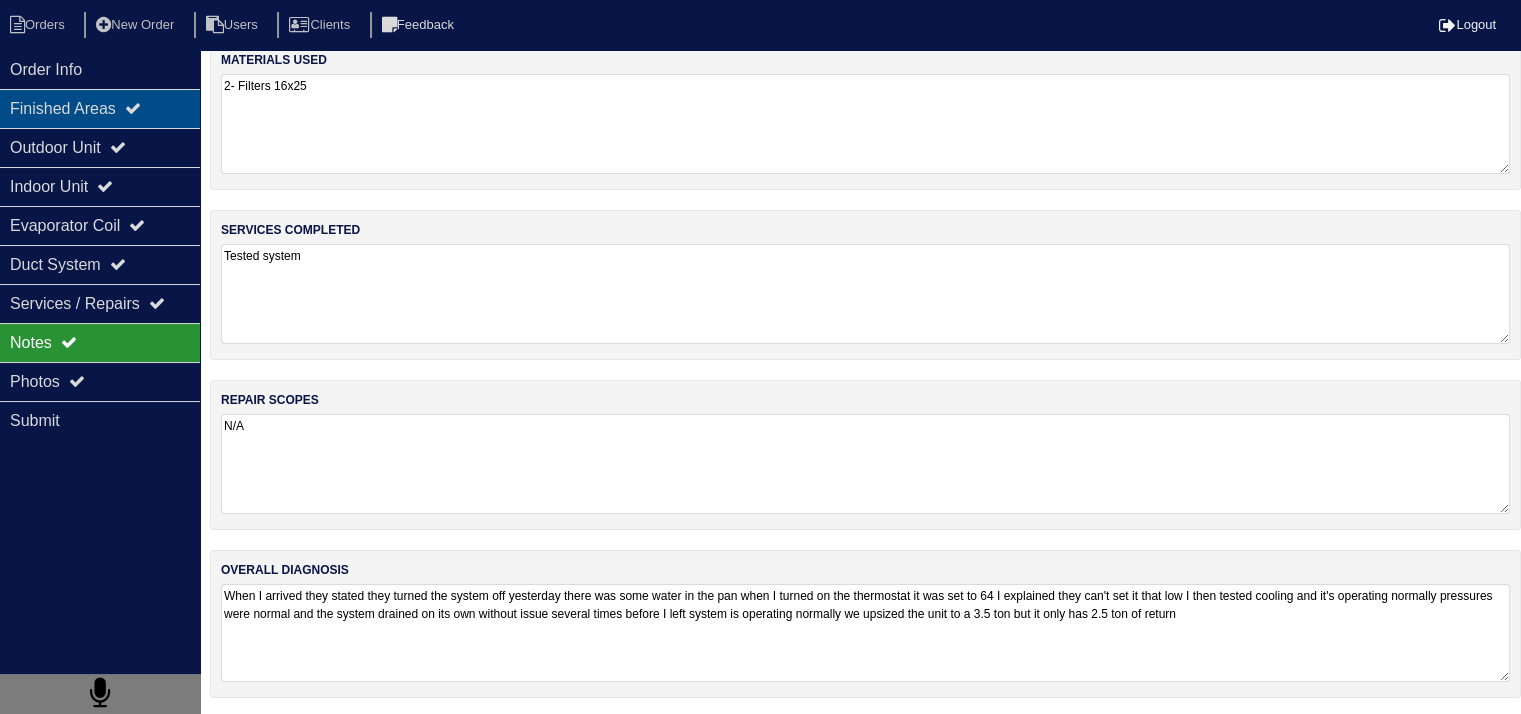 click on "Finished Areas" at bounding box center (100, 108) 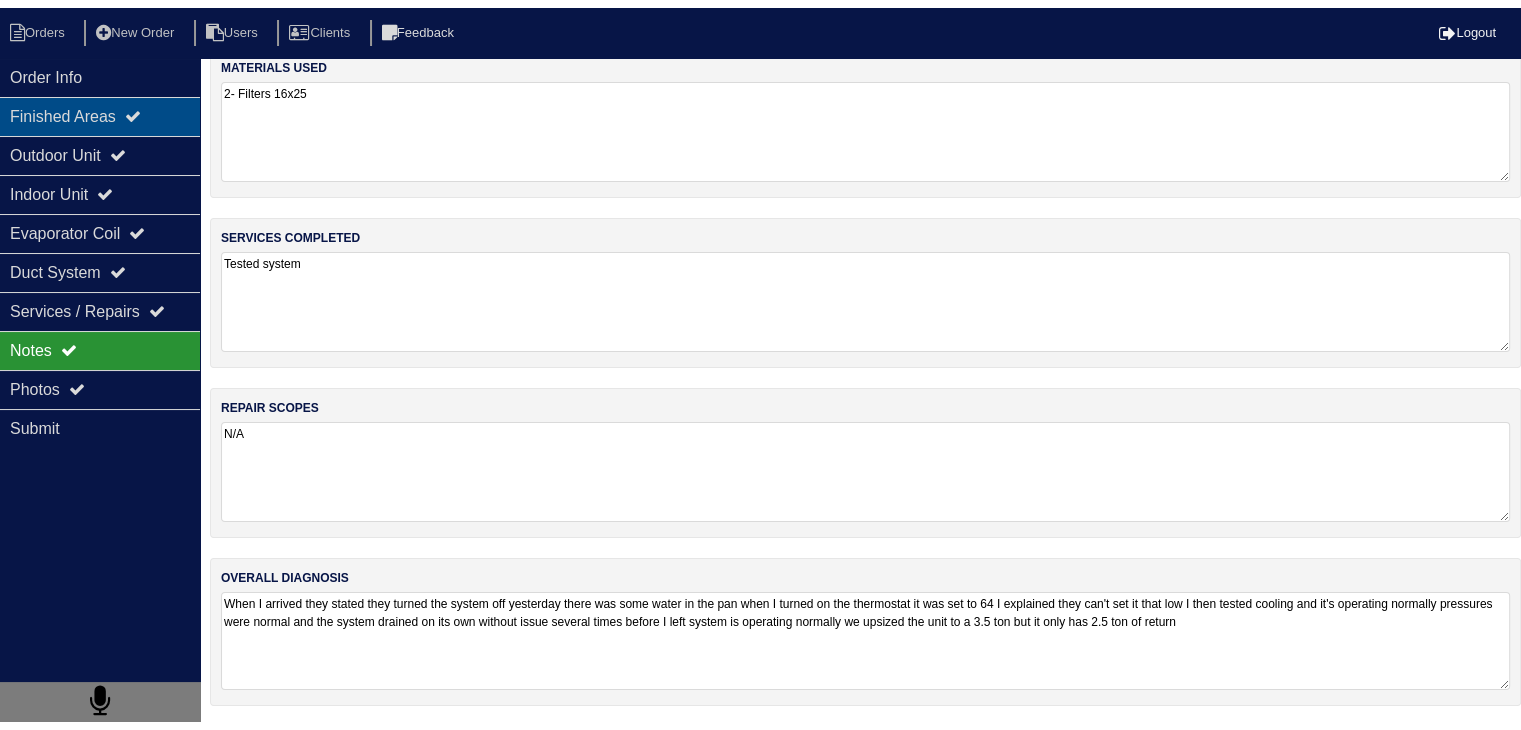 scroll, scrollTop: 0, scrollLeft: 0, axis: both 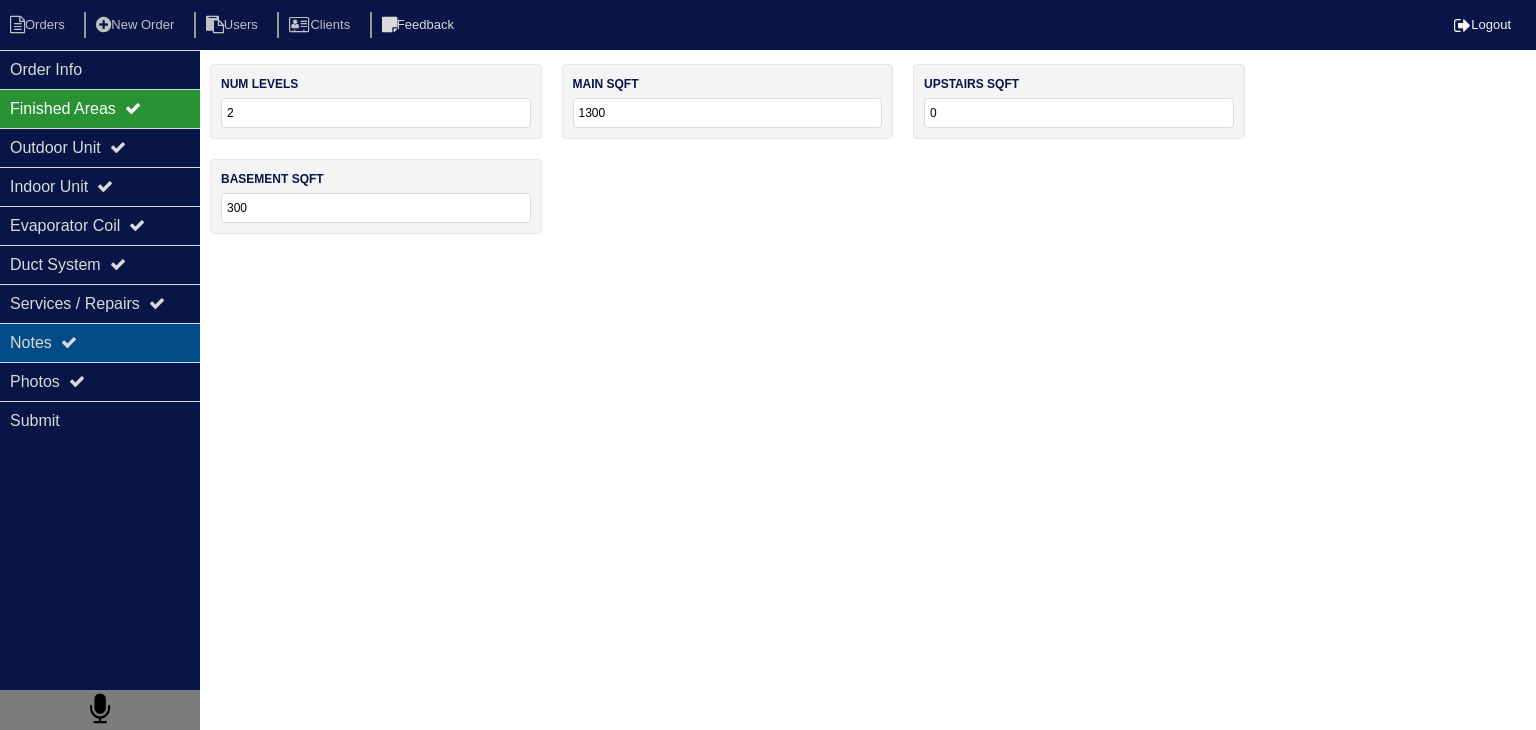 click on "Notes" at bounding box center [100, 342] 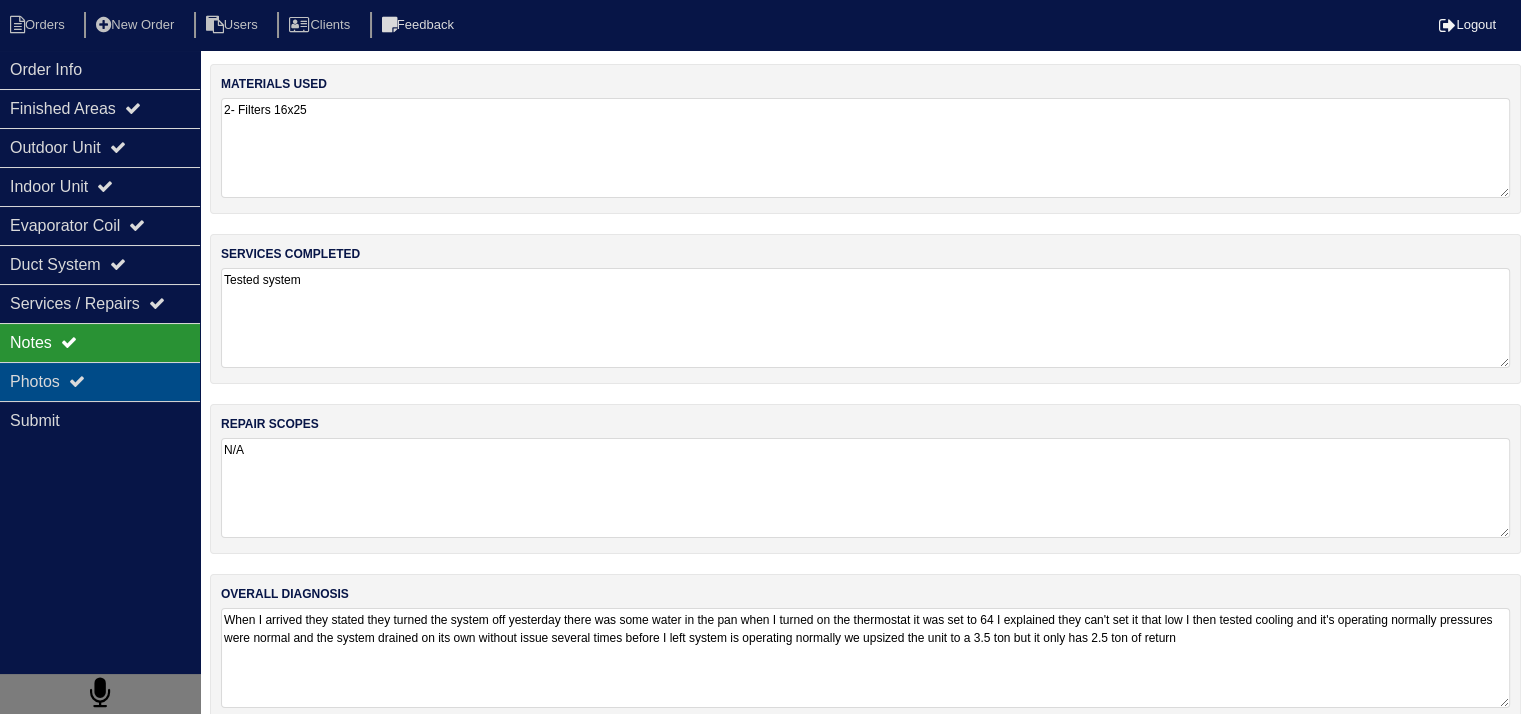 click on "Photos" at bounding box center [100, 381] 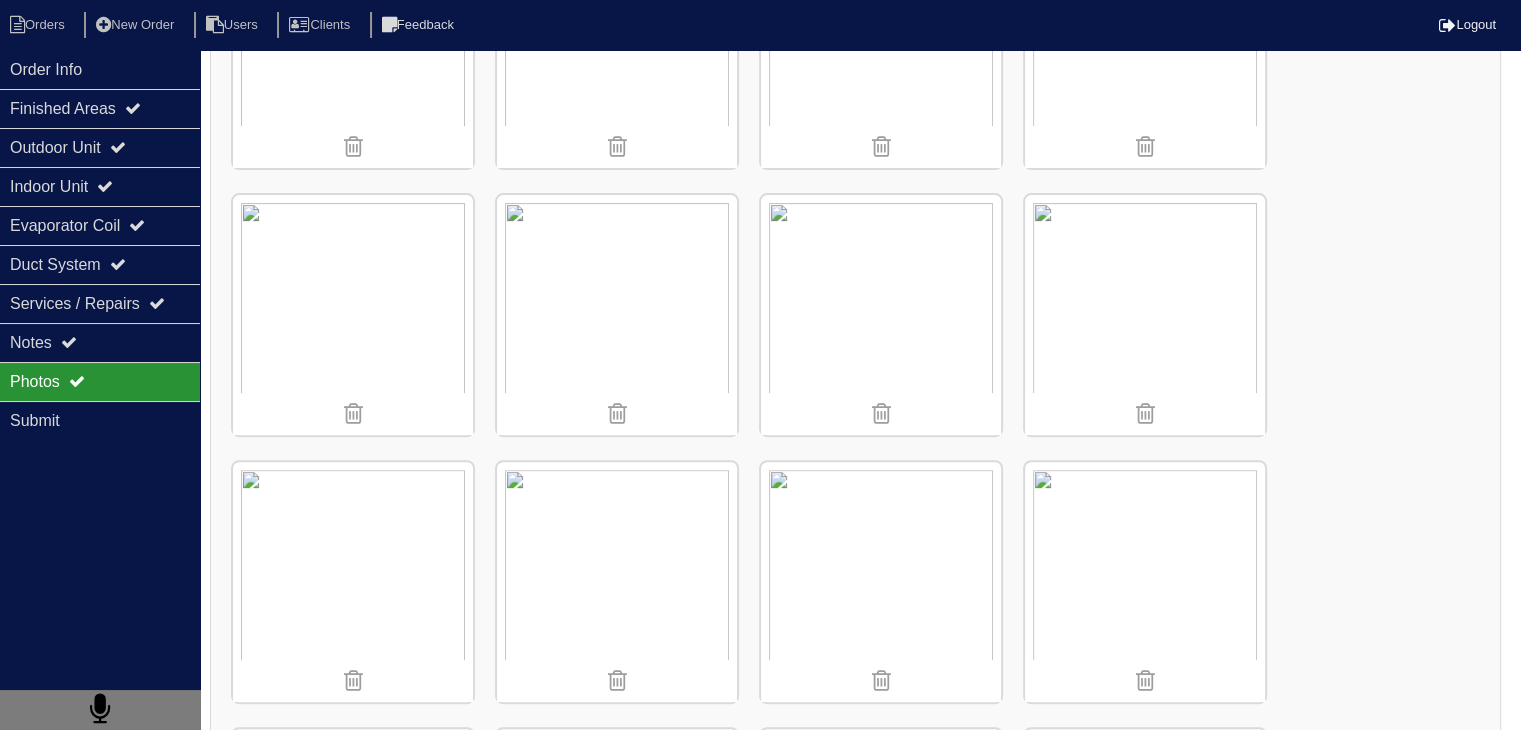 scroll, scrollTop: 700, scrollLeft: 0, axis: vertical 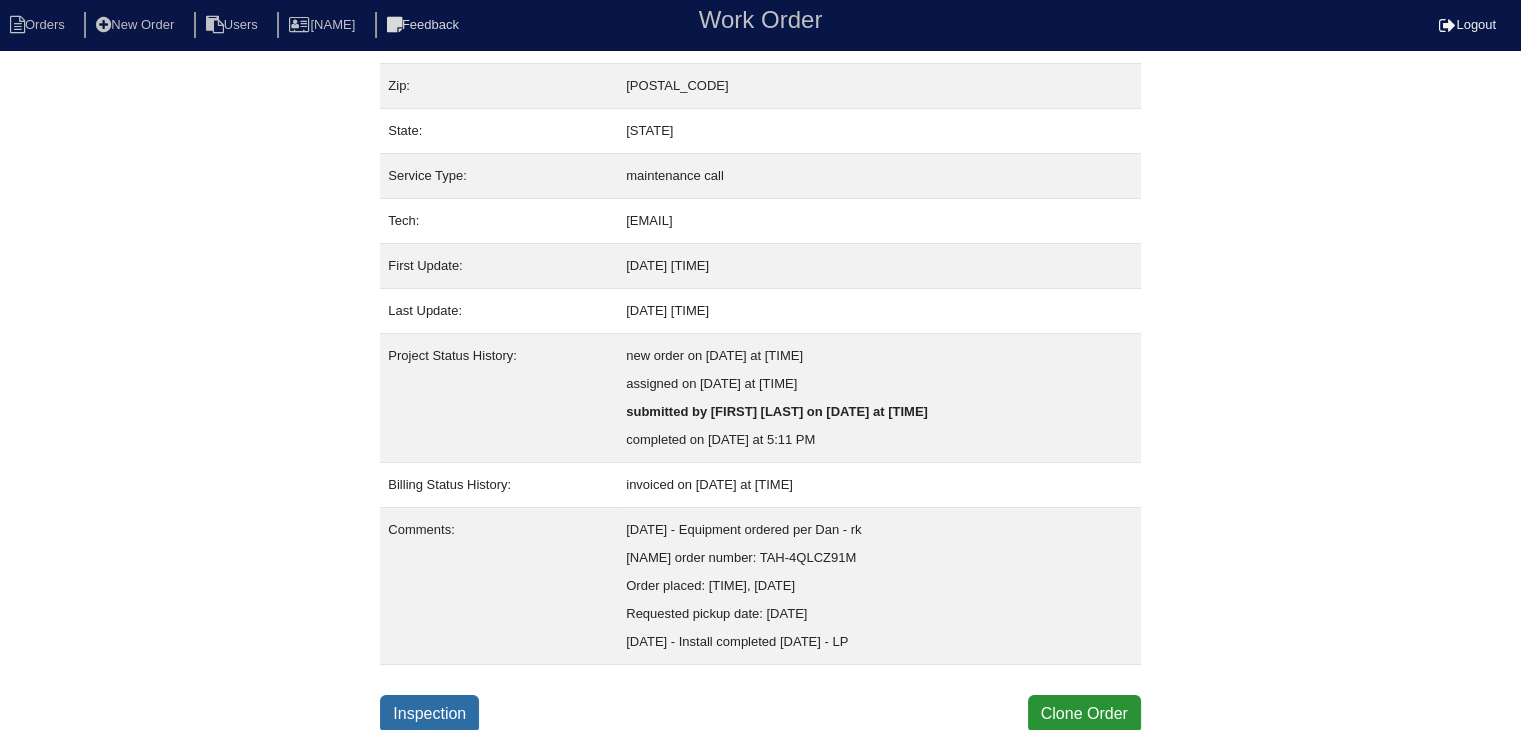 click on "Inspection" at bounding box center (429, 714) 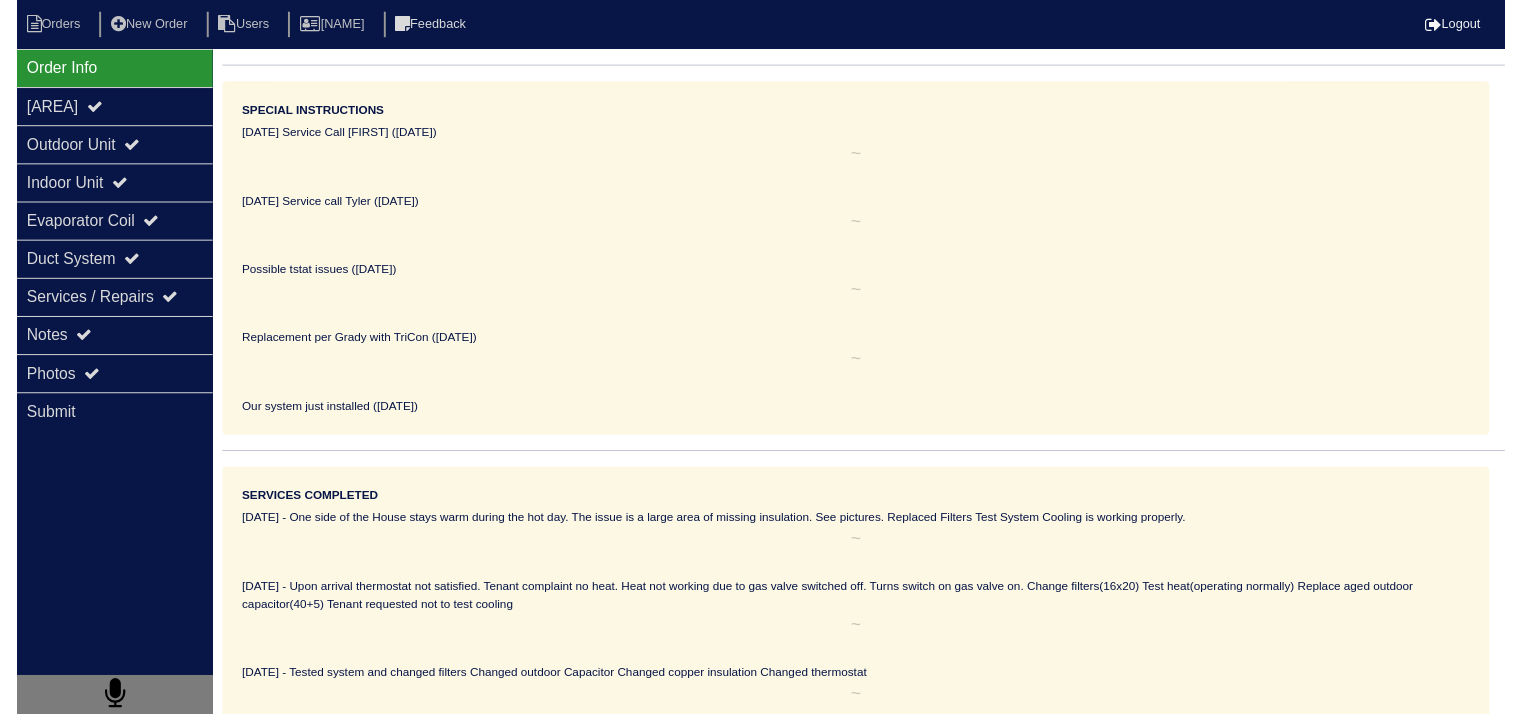 scroll, scrollTop: 0, scrollLeft: 0, axis: both 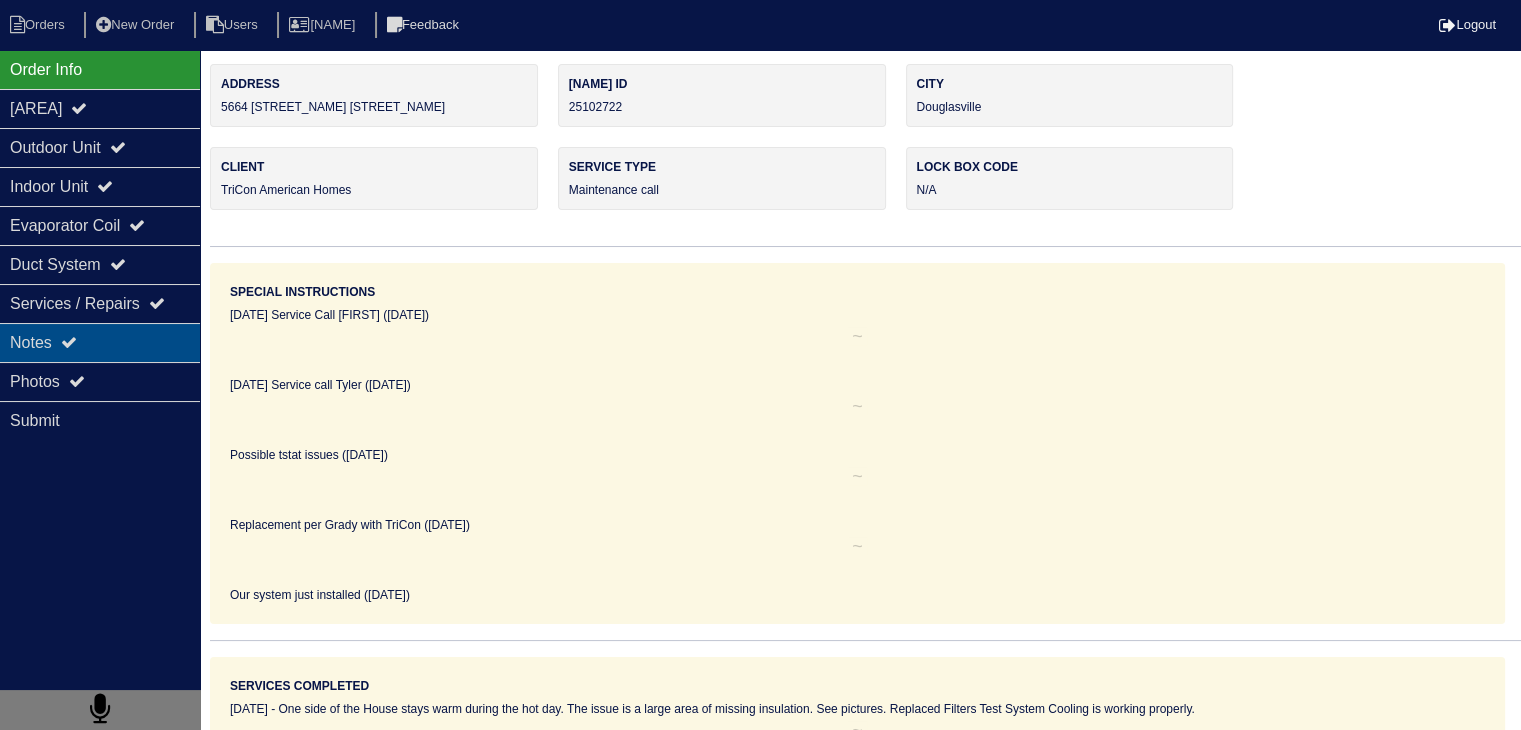 click on "Notes" at bounding box center (100, 342) 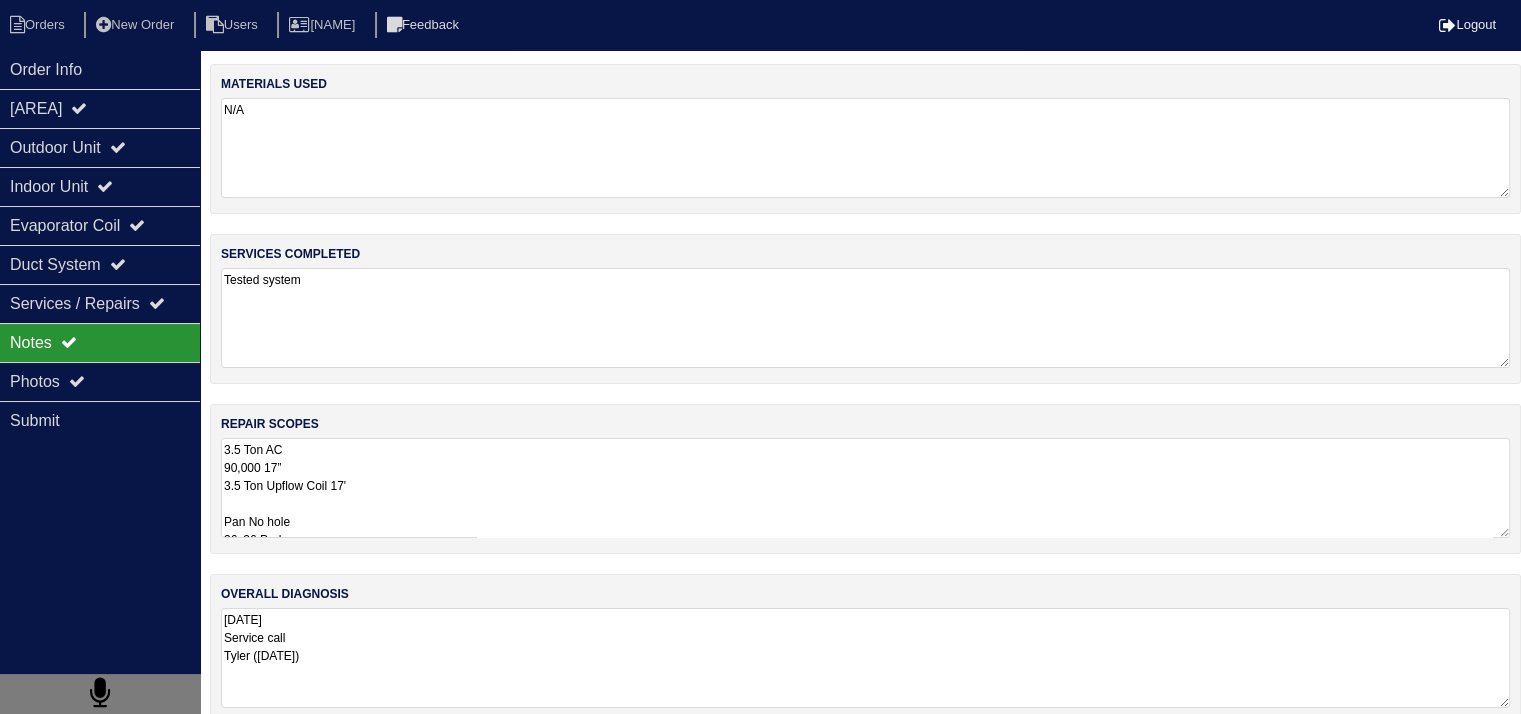 click on "3.5 Ton AC
90,000 17”
3.5 Ton Upflow Coil 17'
Pan No hole
36x36 Pad
Aquaguard Floatswitch
SS2 Floatswitch
16x25 Filter Rack
2- Filters
4" Single Wall 90
3/4 PVC Male
3/4 PVC Cap
3/4 Copper Lineset Insulation
Lineset Cover
Condensate pump
6" Flex" at bounding box center (865, 488) 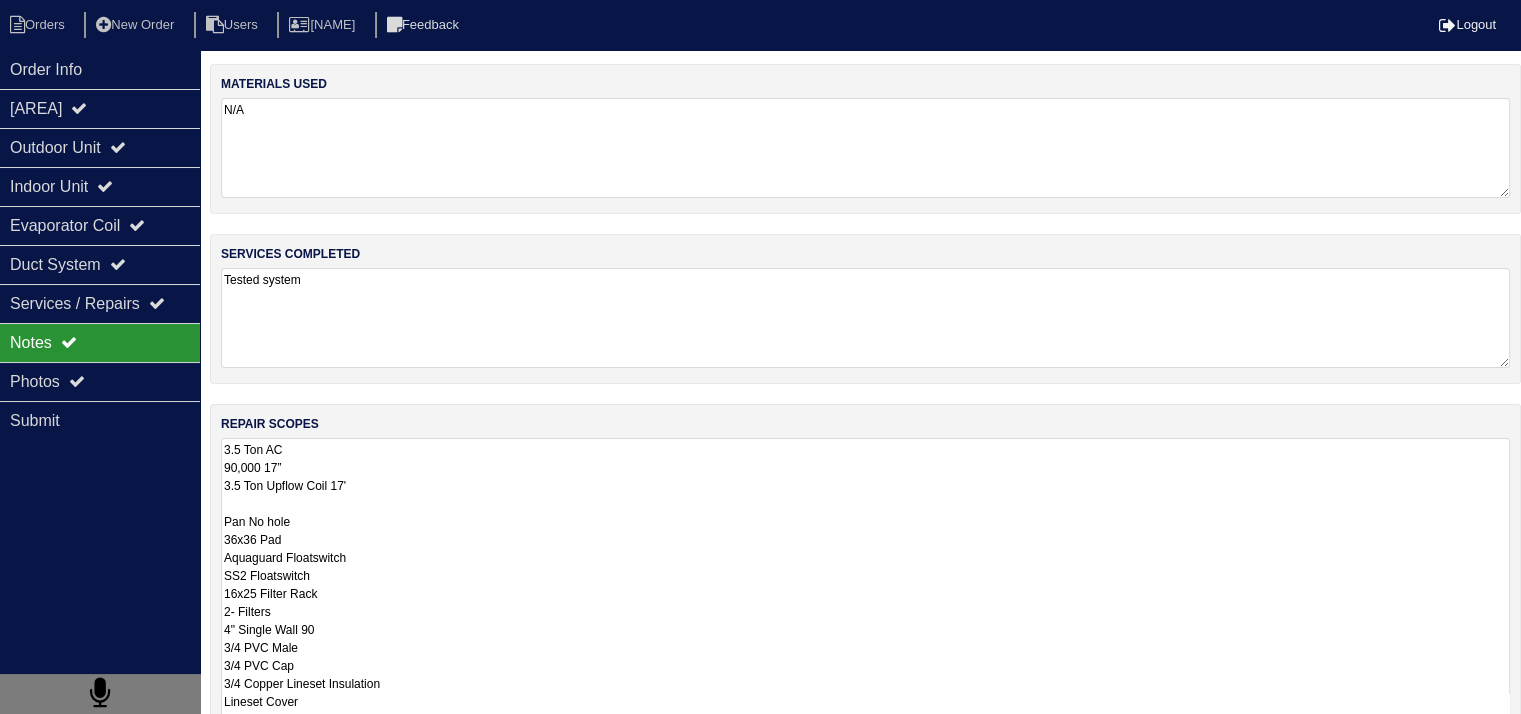 scroll, scrollTop: 1, scrollLeft: 0, axis: vertical 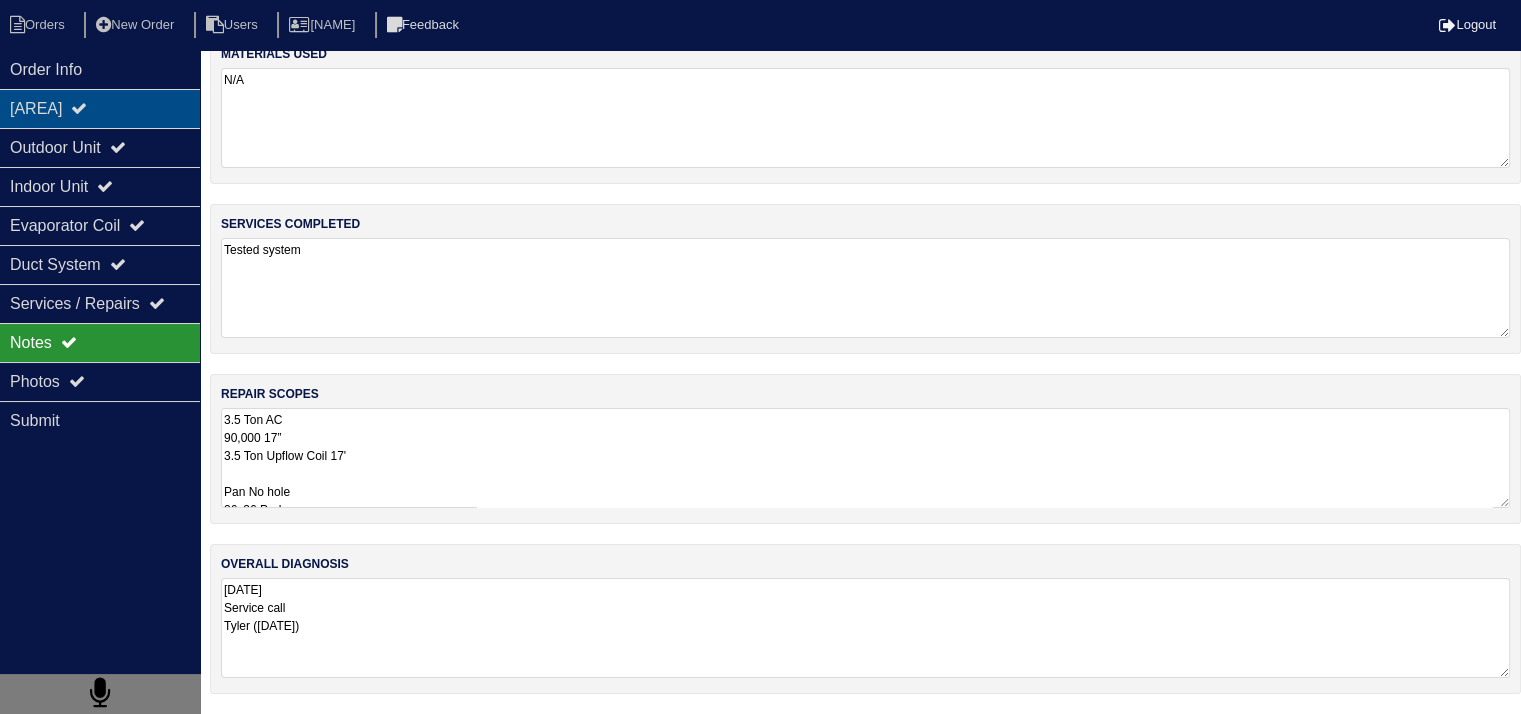 click on "Finished Areas" at bounding box center (100, 108) 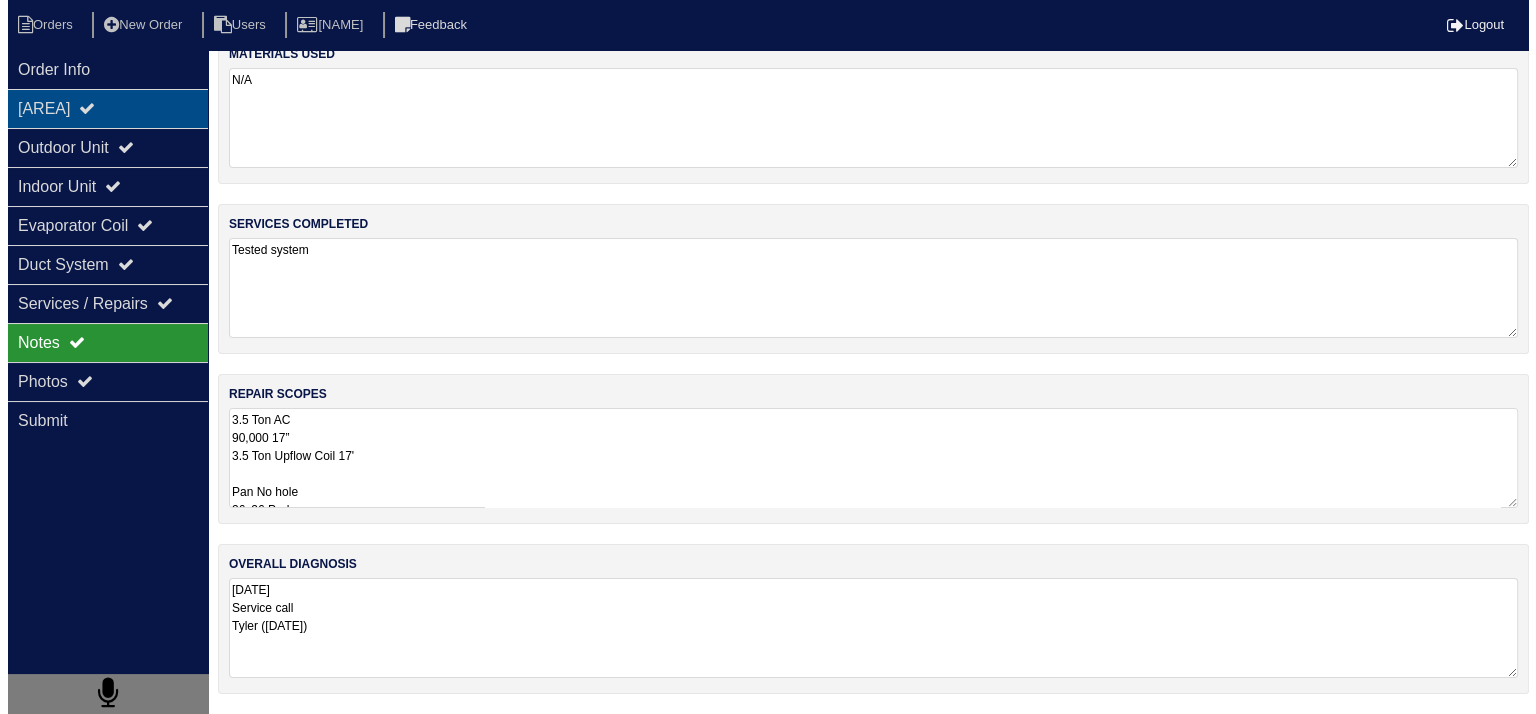 scroll, scrollTop: 0, scrollLeft: 0, axis: both 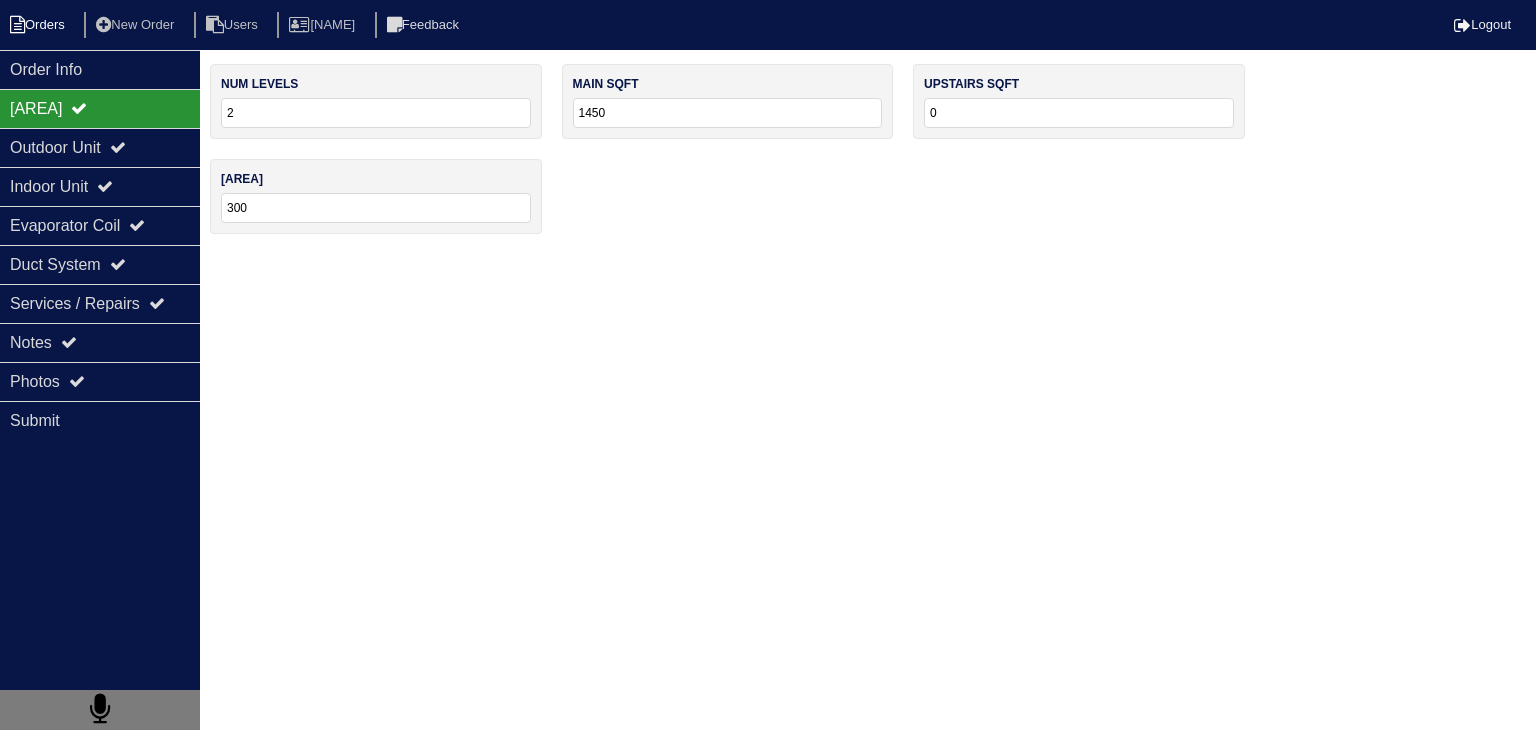 click on "Orders" at bounding box center (40, 25) 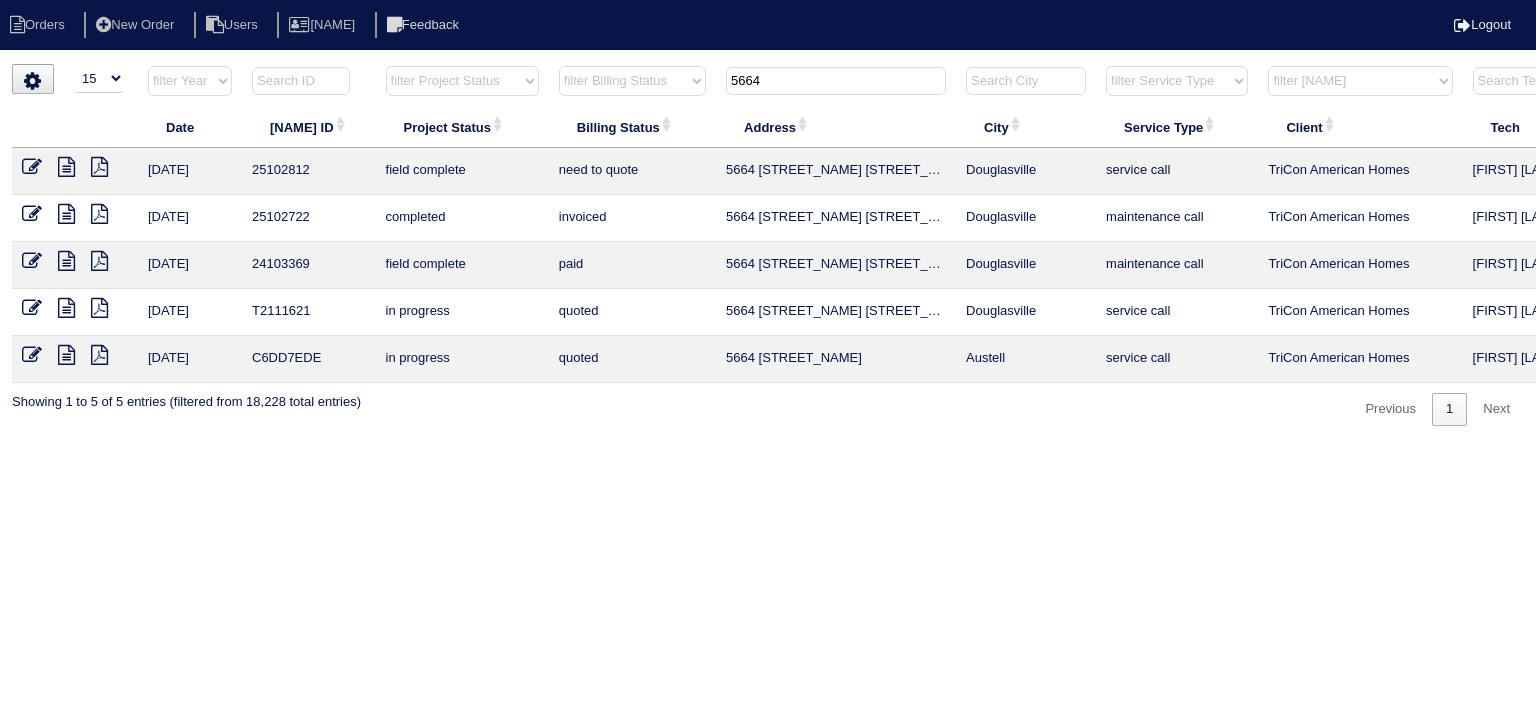 click on "5664" at bounding box center [836, 81] 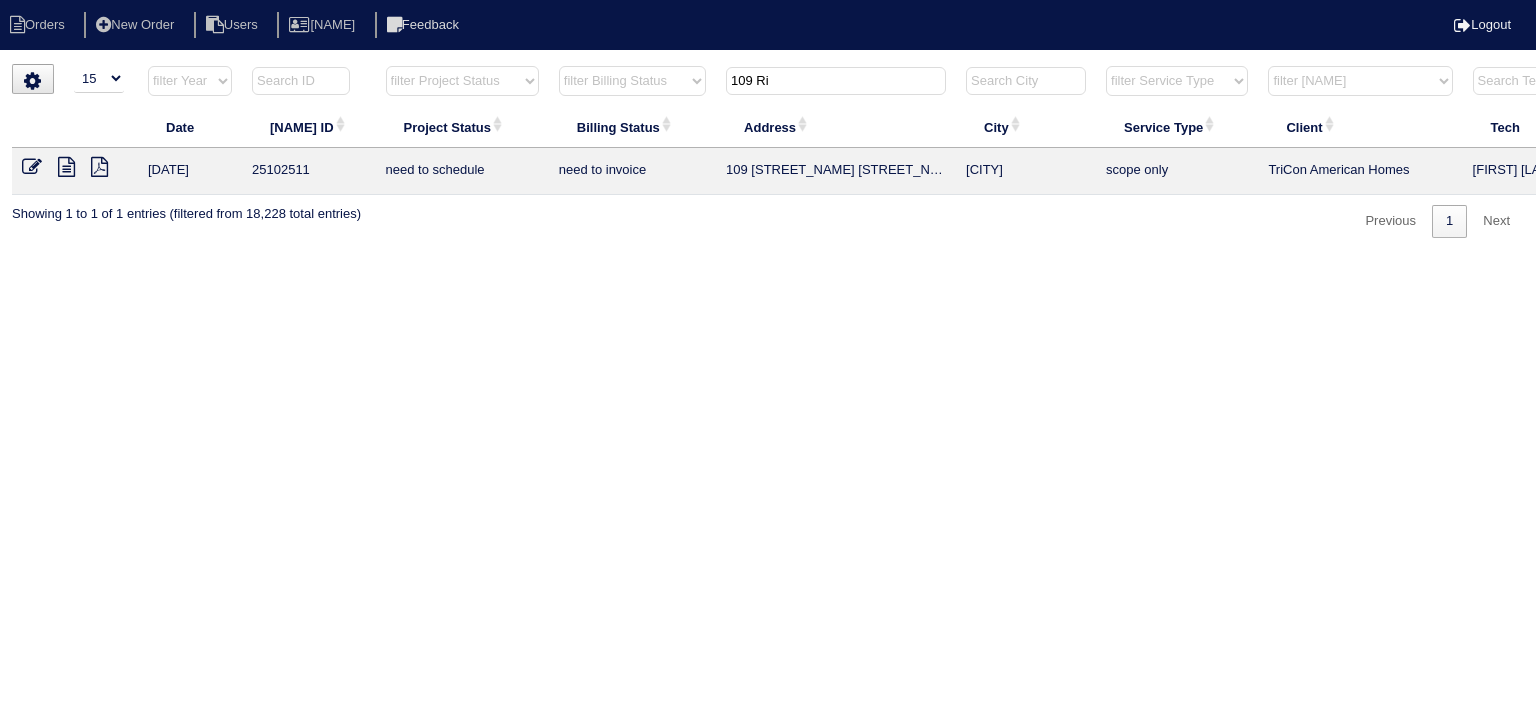 type on "109 Ri" 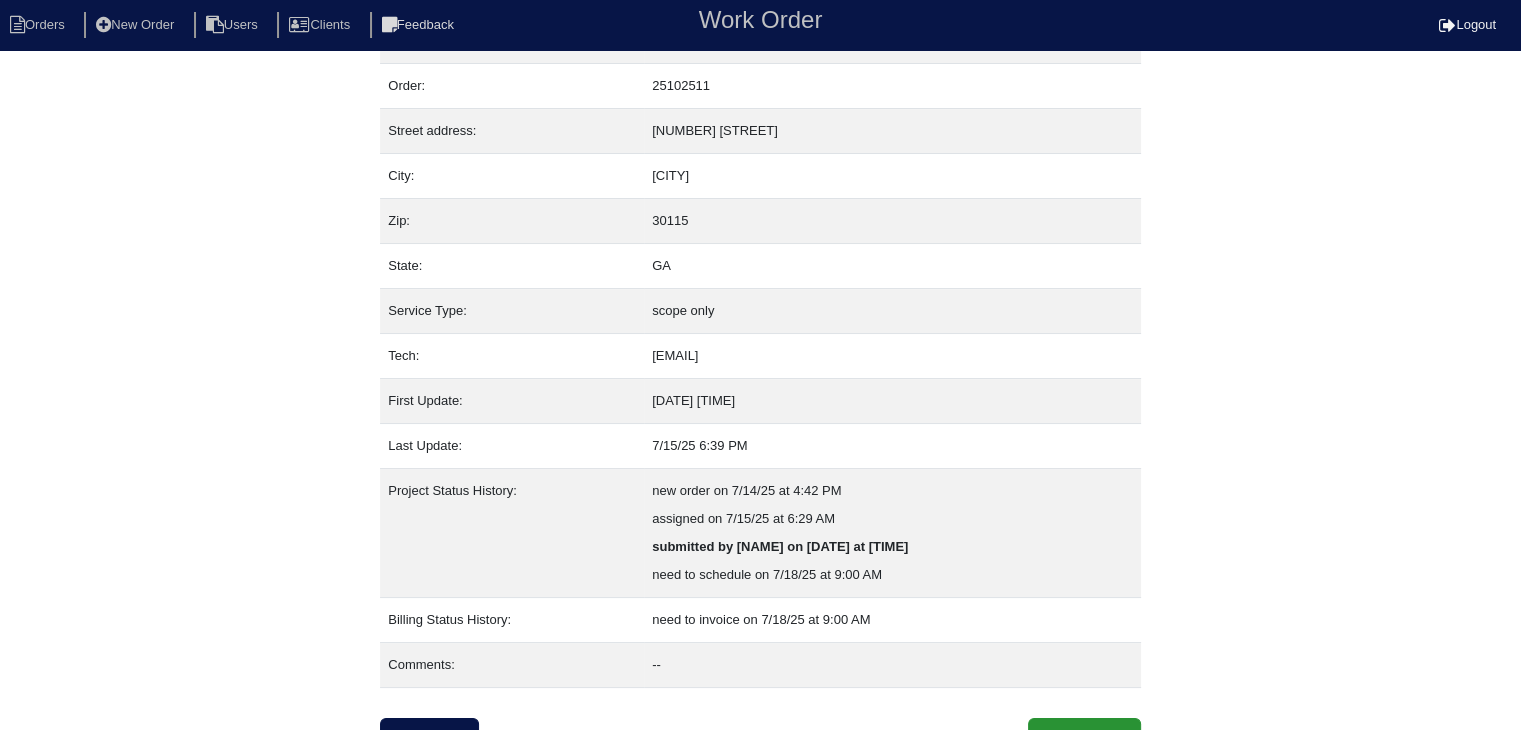 scroll, scrollTop: 68, scrollLeft: 0, axis: vertical 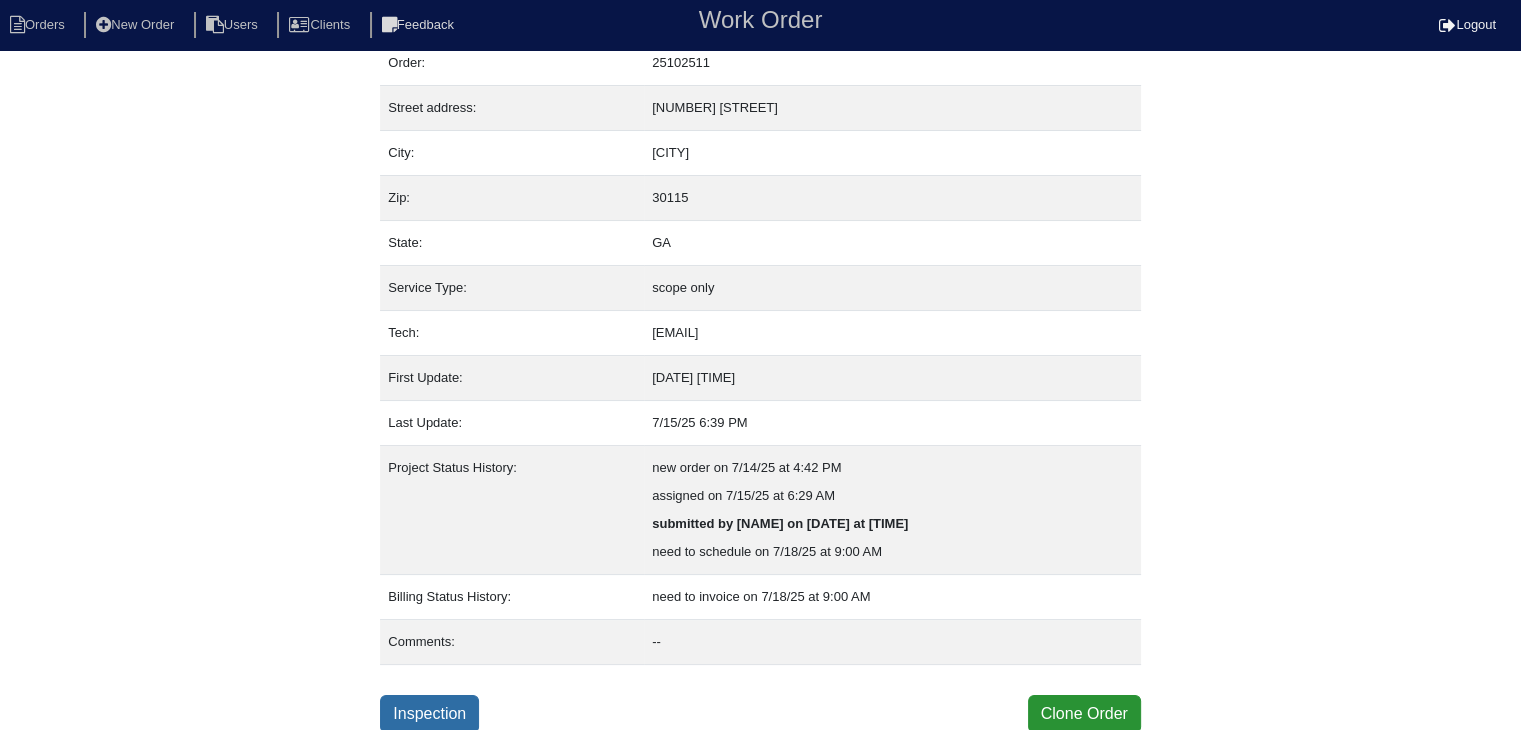 click on "Inspection" at bounding box center [429, 714] 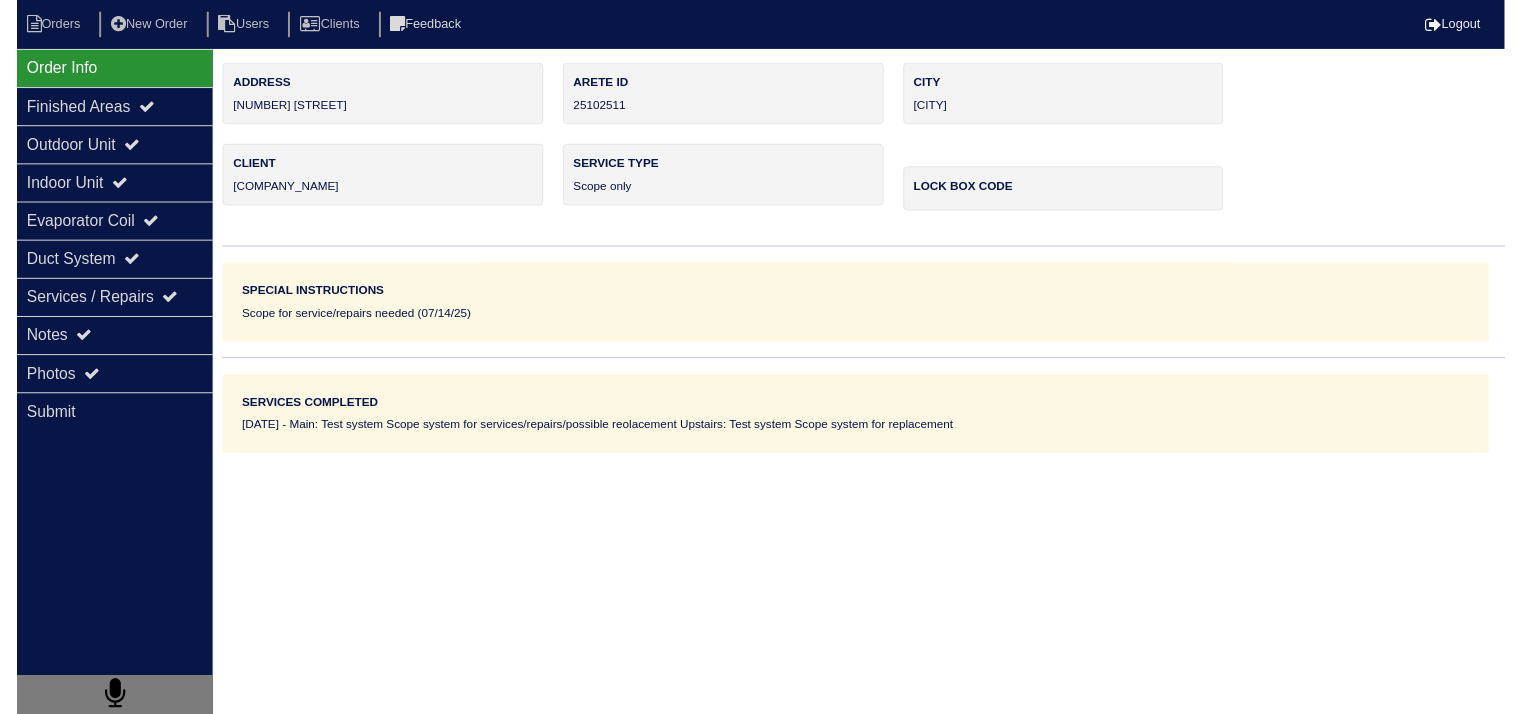 scroll, scrollTop: 0, scrollLeft: 0, axis: both 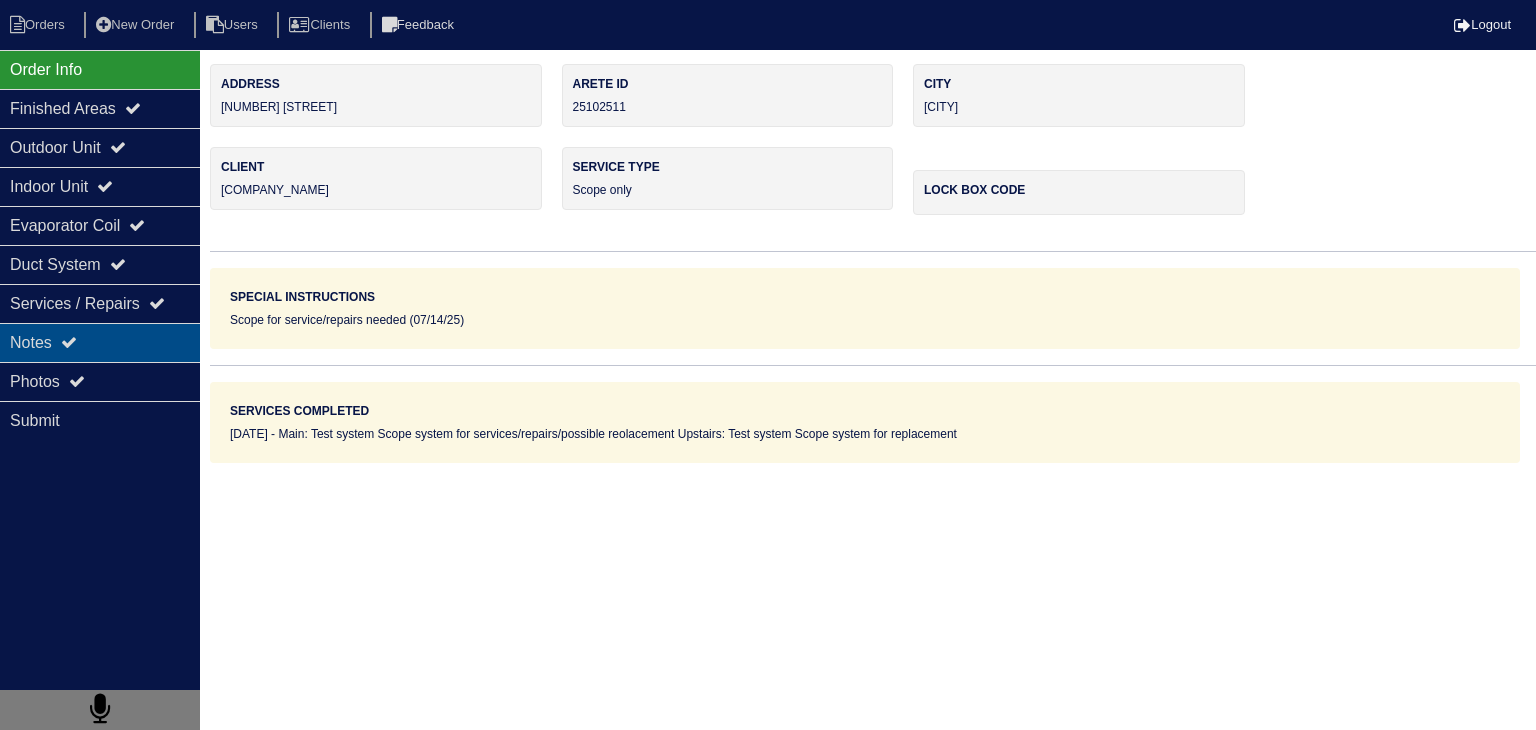 click on "Notes" at bounding box center [100, 342] 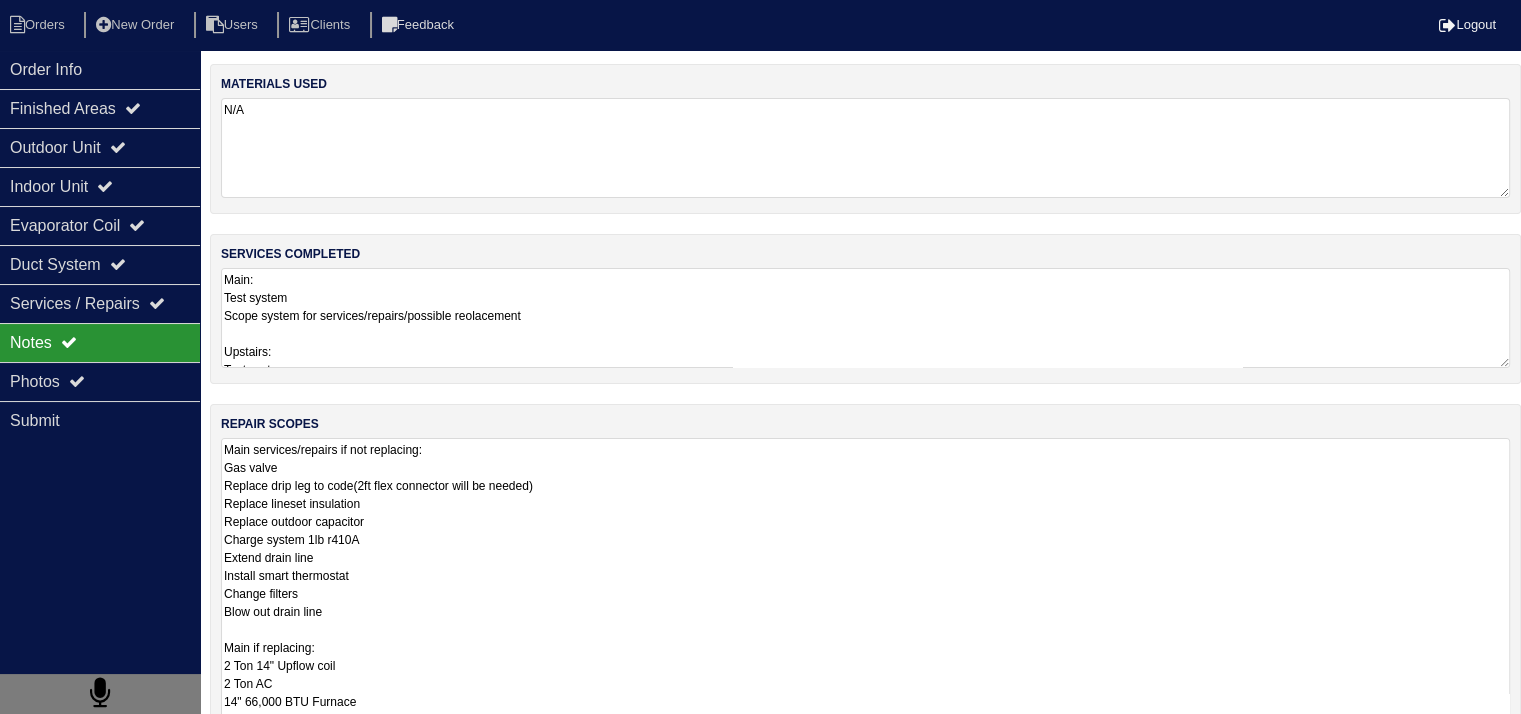 click on "Main services/repairs if not replacing:
Gas valve
Replace drip leg to code(2ft flex connector will be needed)
Replace lineset insulation
Replace outdoor capacitor
Charge system 1lb r410A
Extend drain line
Install smart thermostat
Change filters
Blow out drain line
Main if replacing:
2 Ton 14" Upflow coil
2 Ton AC
14" 66,000 BTU Furnace
Pan No Hole
36x36 Pad
Aquaguard Floatswitch
SS2 Floatswitch
16x25 Filter Rack
2- Filters
2 Ft Flex Connector
4" Single Wall 90
3/4 PVC Male
3/4 PVC Cap
3/4 Copper Lineset Insulation
Lineset Cover
1-smart thermostat
Upstairs replacement material list:
2 Ton 14" Upflow coil
1.5 Ton AC
14" 50,000 BTU Furnace
Pan No Hole
36x36 Pad
Aquaguard Floatswitch
SS2 Floatswitch
16x25 Filter Rack
2- Filters
2 Ft Flex Connector
4" Single Wall 90
3/4 PVC Male
3/4 PVC Cap
3/4 Copper Lineset Insulation
Lineset Cover
1-Smart thermostat" at bounding box center [865, 872] 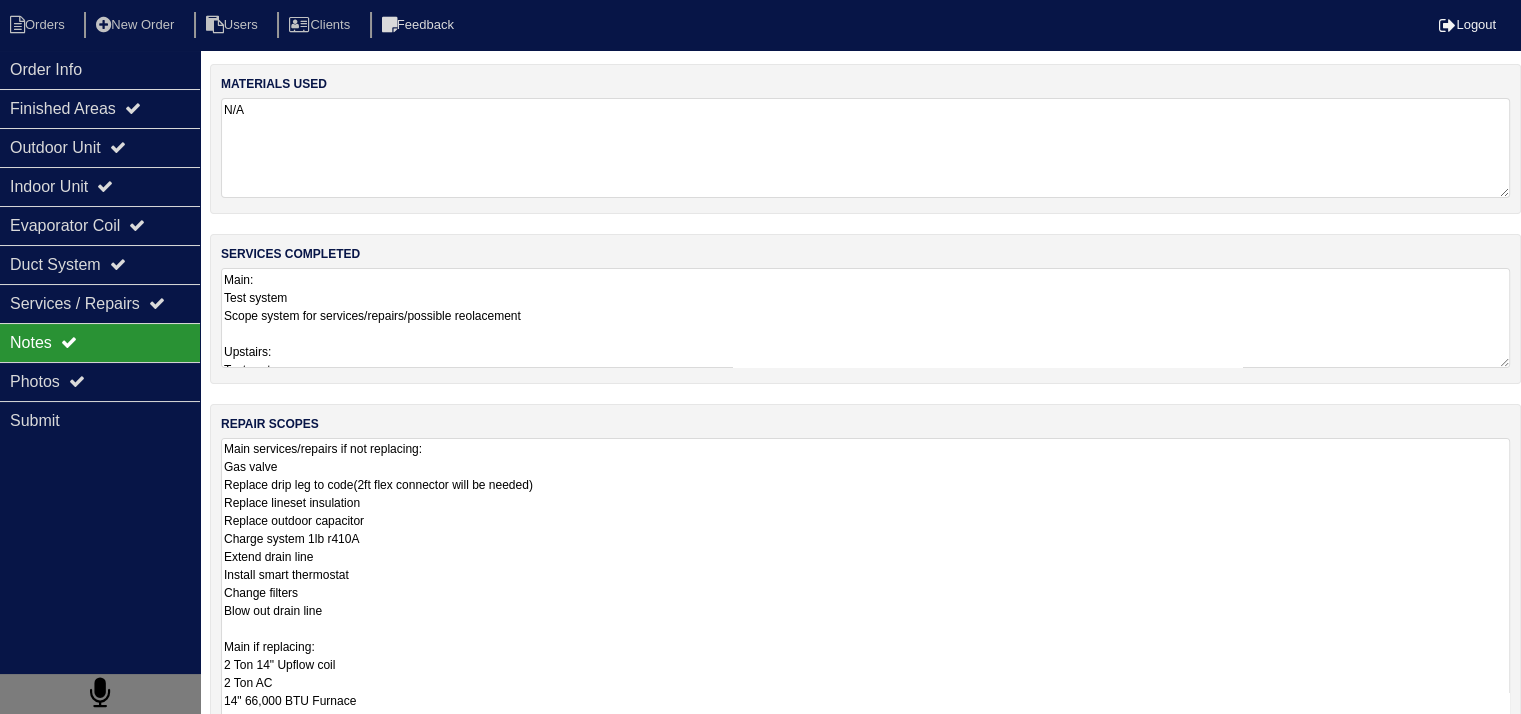 click on "Main services/repairs if not replacing:
Gas valve
Replace drip leg to code(2ft flex connector will be needed)
Replace lineset insulation
Replace outdoor capacitor
Charge system 1lb r410A
Extend drain line
Install smart thermostat
Change filters
Blow out drain line
Main if replacing:
2 Ton 14" Upflow coil
2 Ton AC
14" 66,000 BTU Furnace
Pan No Hole
36x36 Pad
Aquaguard Floatswitch
SS2 Floatswitch
16x25 Filter Rack
2- Filters
2 Ft Flex Connector
4" Single Wall 90
3/4 PVC Male
3/4 PVC Cap
3/4 Copper Lineset Insulation
Lineset Cover
1-smart thermostat
Upstairs replacement material list:
2 Ton 14" Upflow coil
1.5 Ton AC
14" 50,000 BTU Furnace
Pan No Hole
36x36 Pad
Aquaguard Floatswitch
SS2 Floatswitch
16x25 Filter Rack
2- Filters
2 Ft Flex Connector
4" Single Wall 90
3/4 PVC Male
3/4 PVC Cap
3/4 Copper Lineset Insulation
Lineset Cover
1-Smart thermostat" at bounding box center [865, 872] 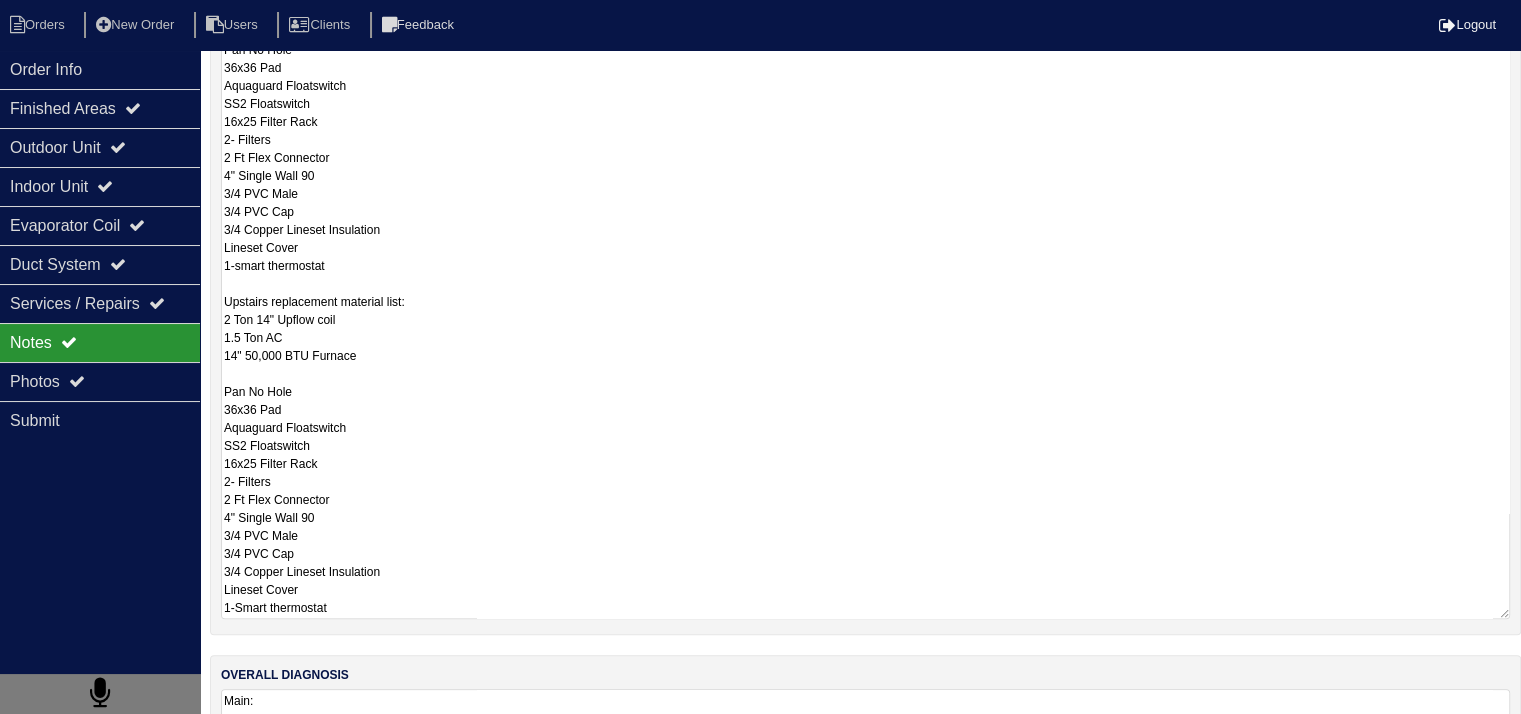 scroll, scrollTop: 700, scrollLeft: 0, axis: vertical 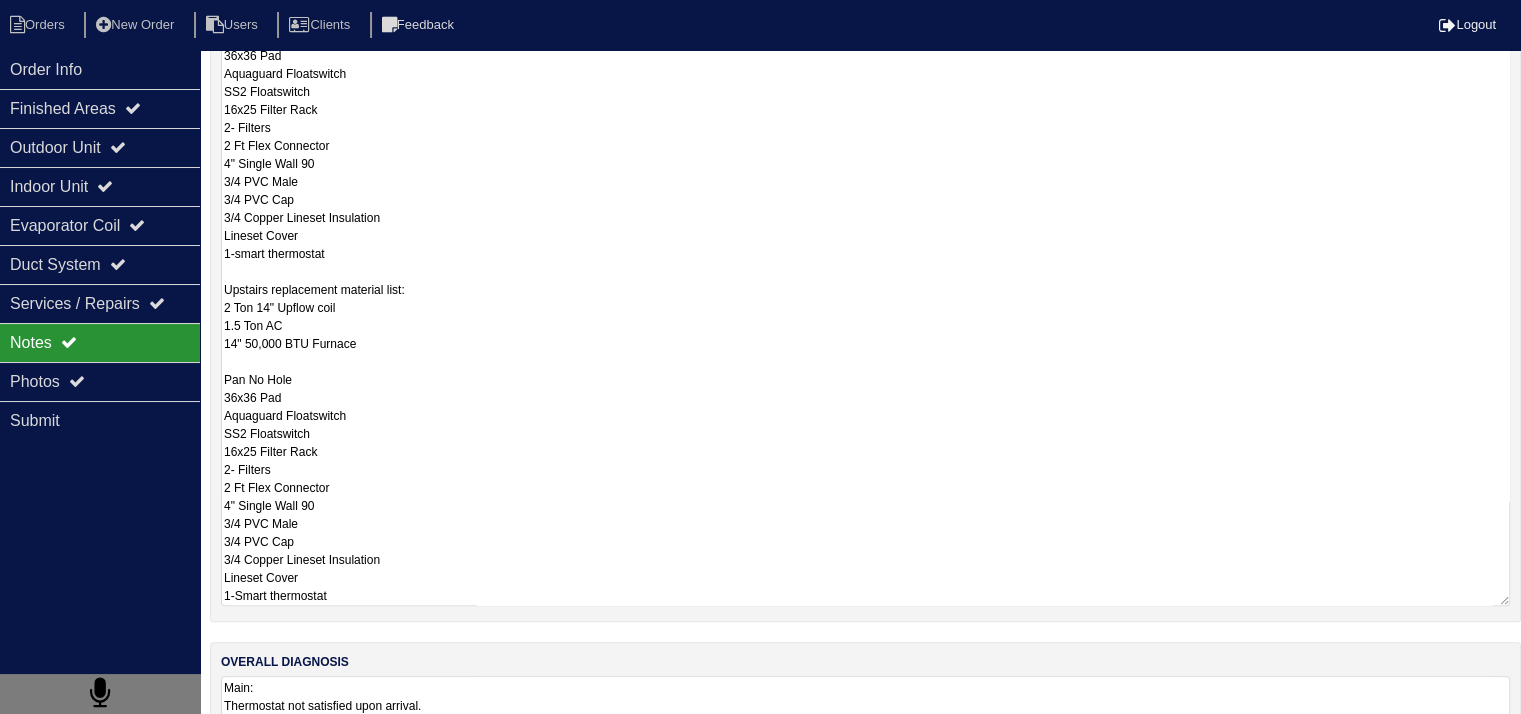click on "Main services/repairs if not replacing:
Gas valve
Replace drip leg to code(2ft flex connector will be needed)
Replace lineset insulation
Replace outdoor capacitor
Charge system 1lb r410A
Extend drain line
Install smart thermostat
Change filters
Blow out drain line
Main if replacing:
2 Ton 14" Upflow coil
2 Ton AC
14" 66,000 BTU Furnace
Pan No Hole
36x36 Pad
Aquaguard Floatswitch
SS2 Floatswitch
16x25 Filter Rack
2- Filters
2 Ft Flex Connector
4" Single Wall 90
3/4 PVC Male
3/4 PVC Cap
3/4 Copper Lineset Insulation
Lineset Cover
1-smart thermostat
Upstairs replacement material list:
2 Ton 14" Upflow coil
1.5 Ton AC
14" 50,000 BTU Furnace
Pan No Hole
36x36 Pad
Aquaguard Floatswitch
SS2 Floatswitch
16x25 Filter Rack
2- Filters
2 Ft Flex Connector
4" Single Wall 90
3/4 PVC Male
3/4 PVC Cap
3/4 Copper Lineset Insulation
Lineset Cover
1-Smart thermostat" at bounding box center (865, 172) 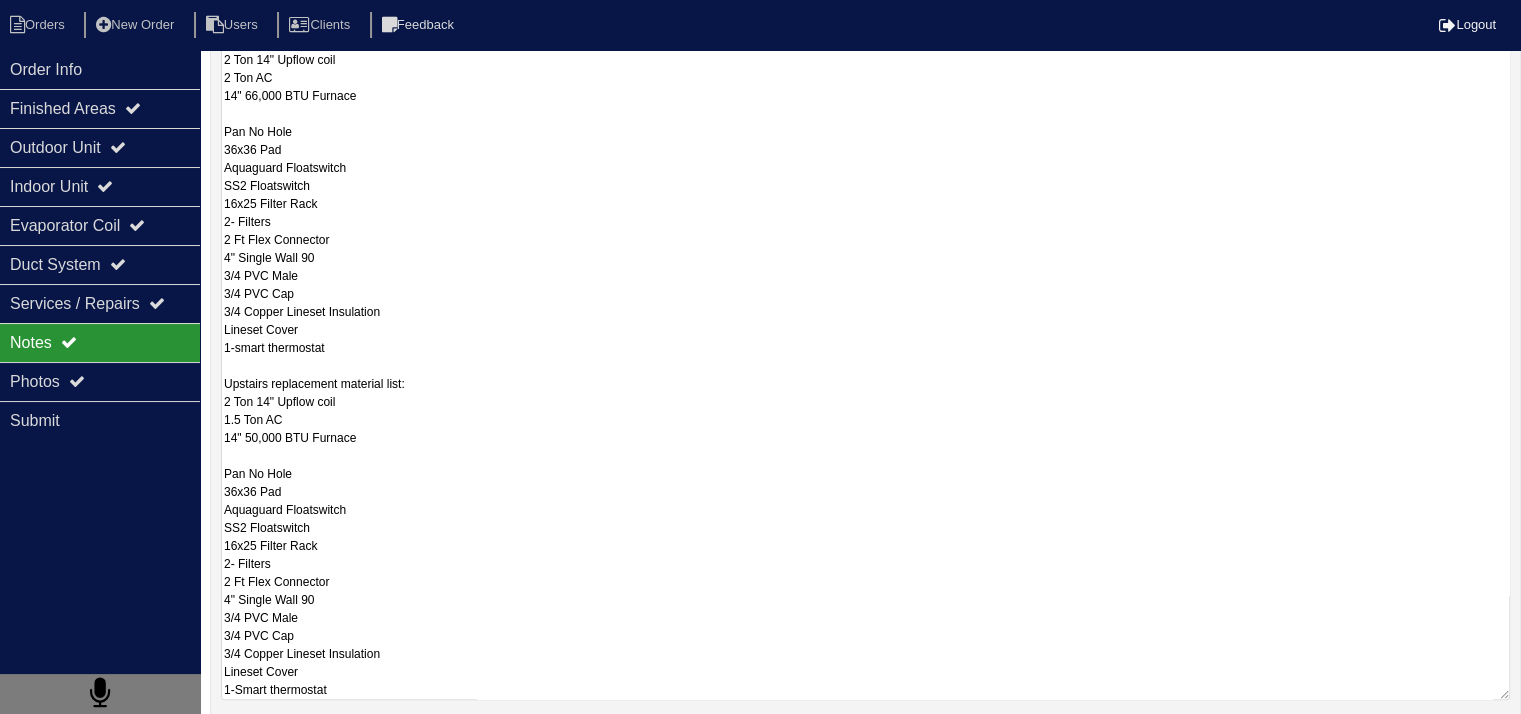 scroll, scrollTop: 500, scrollLeft: 0, axis: vertical 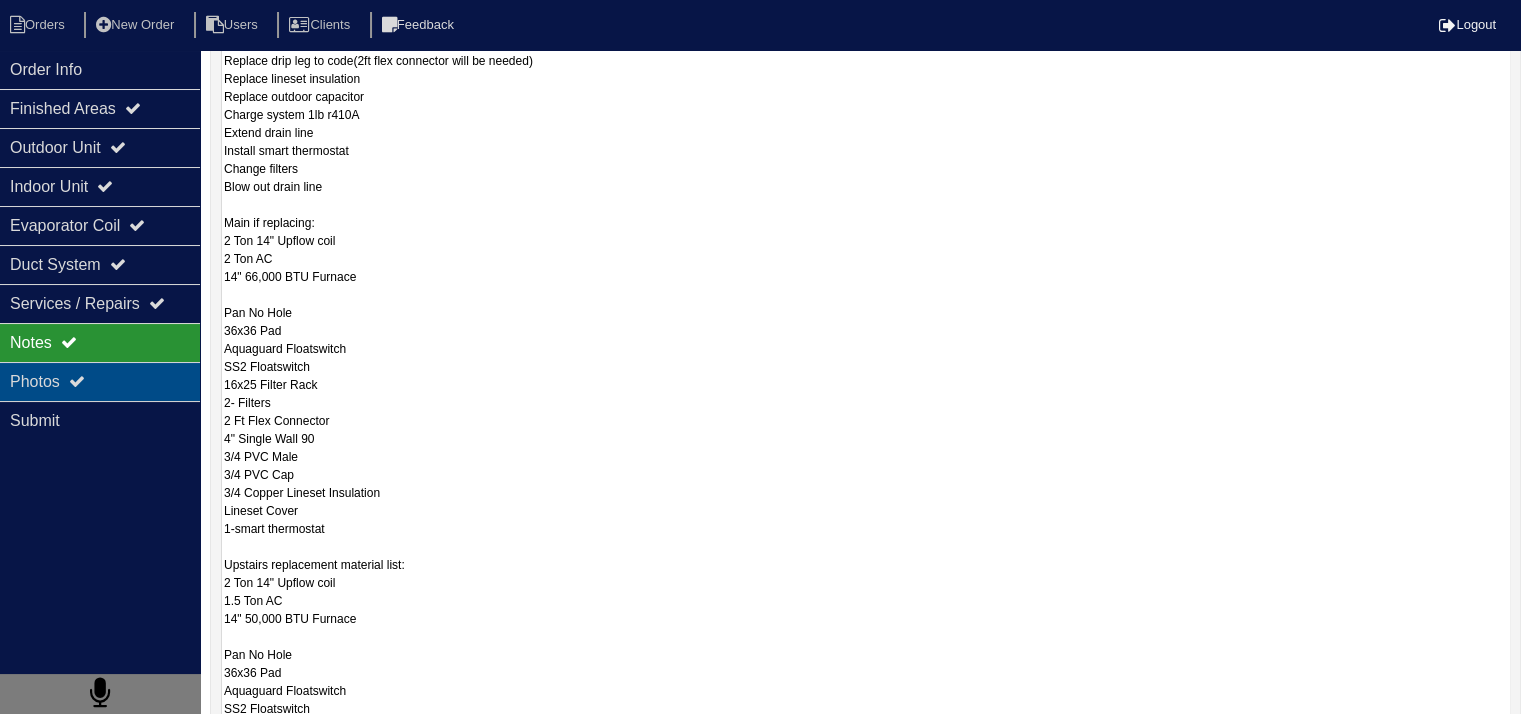 click on "Photos" at bounding box center (100, 381) 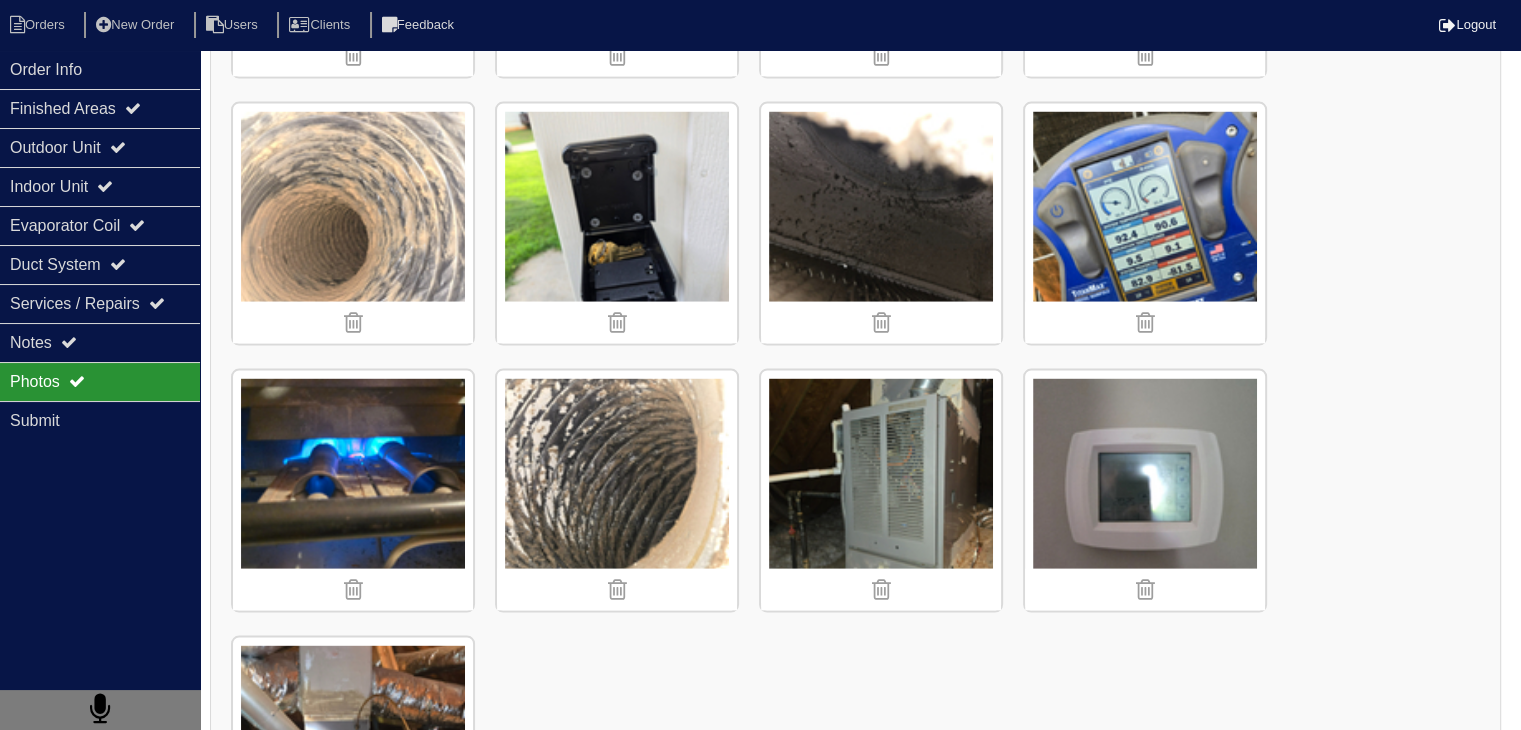 scroll, scrollTop: 4125, scrollLeft: 0, axis: vertical 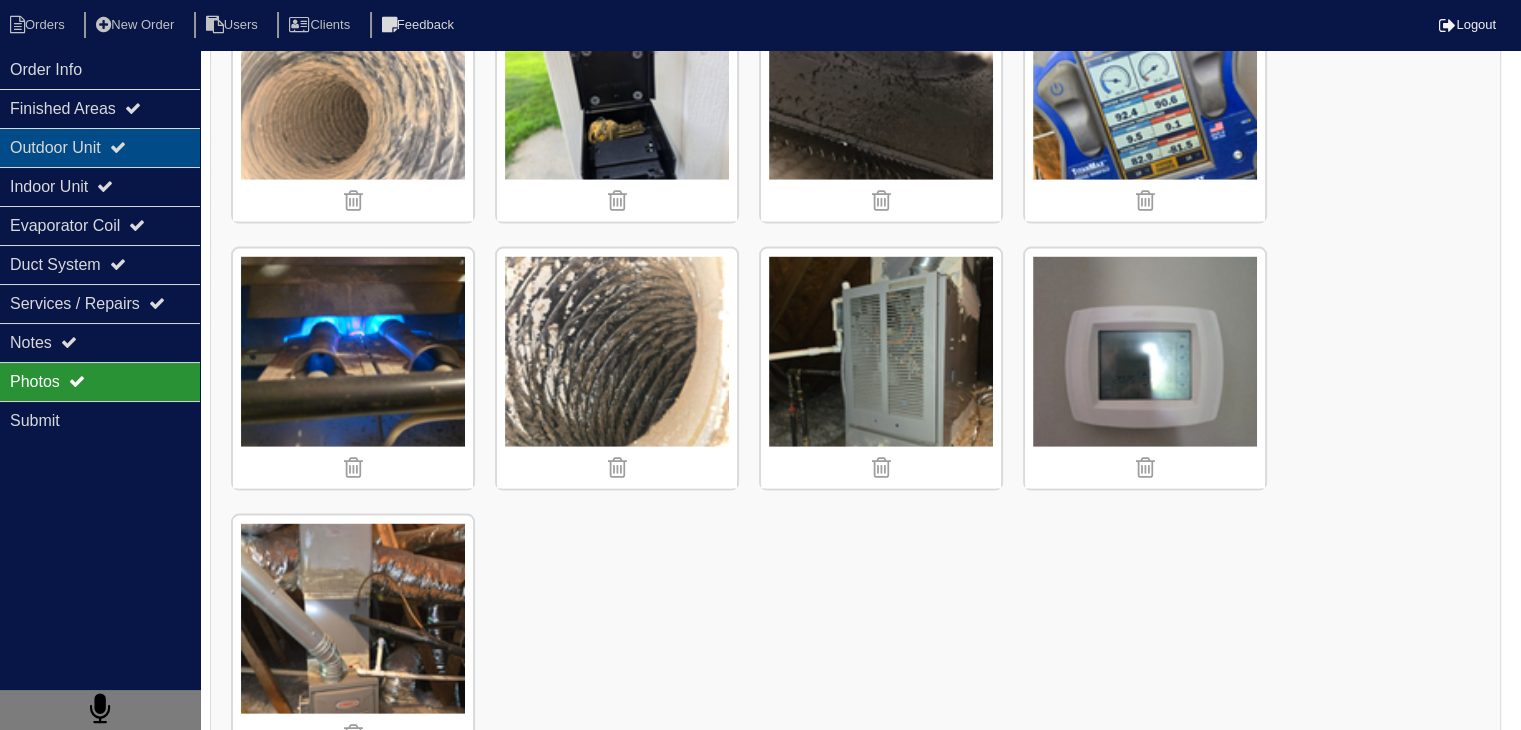 click on "Outdoor Unit" at bounding box center (100, 147) 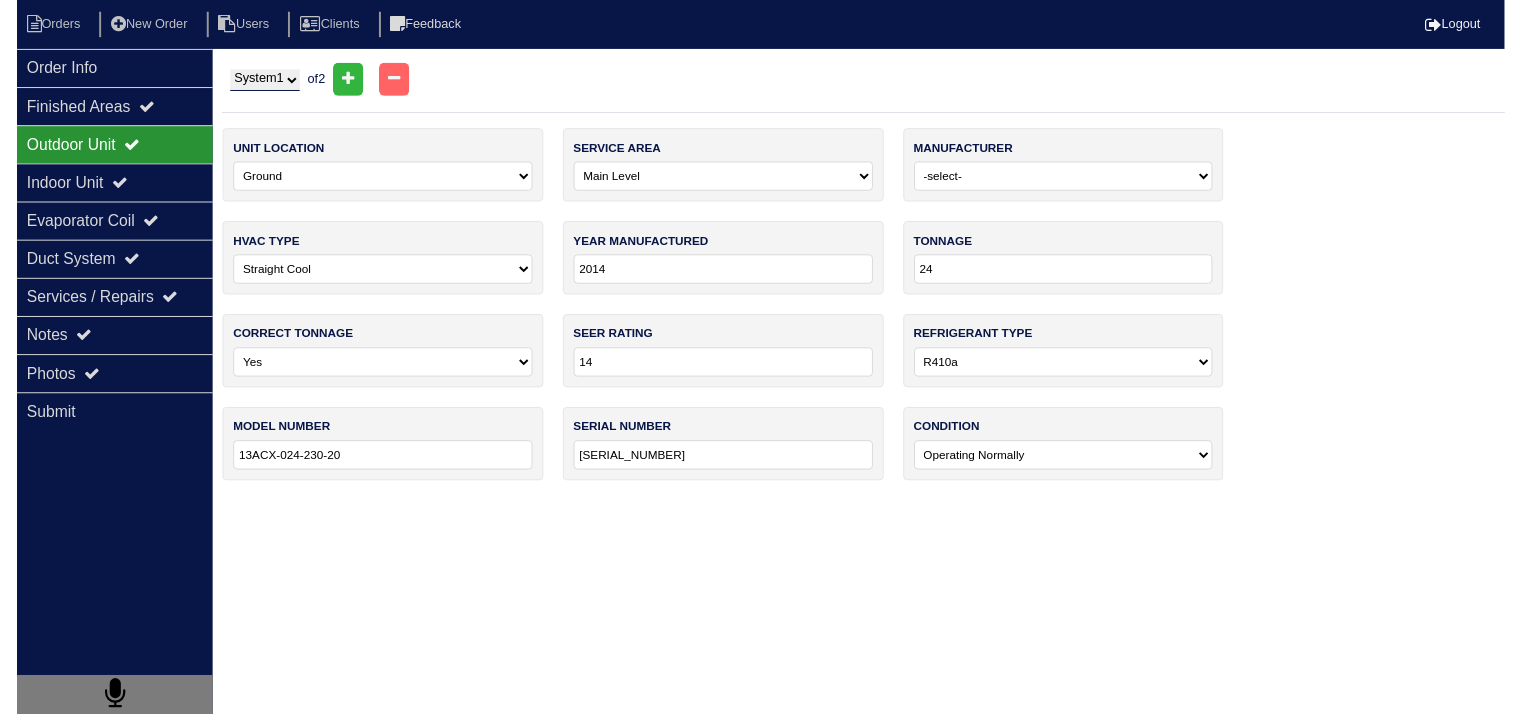 scroll, scrollTop: 0, scrollLeft: 0, axis: both 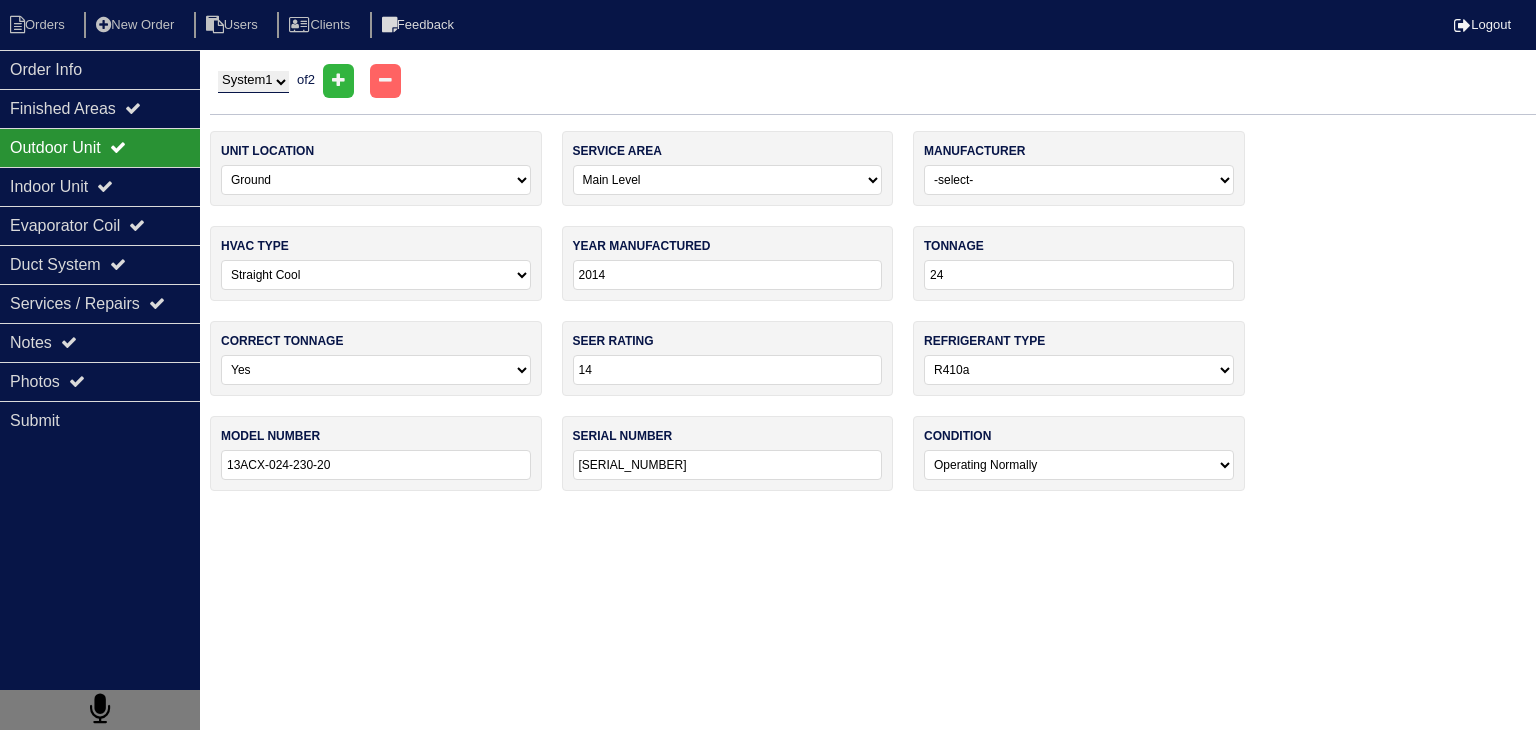 click on "System  1 System  2" at bounding box center [253, 82] 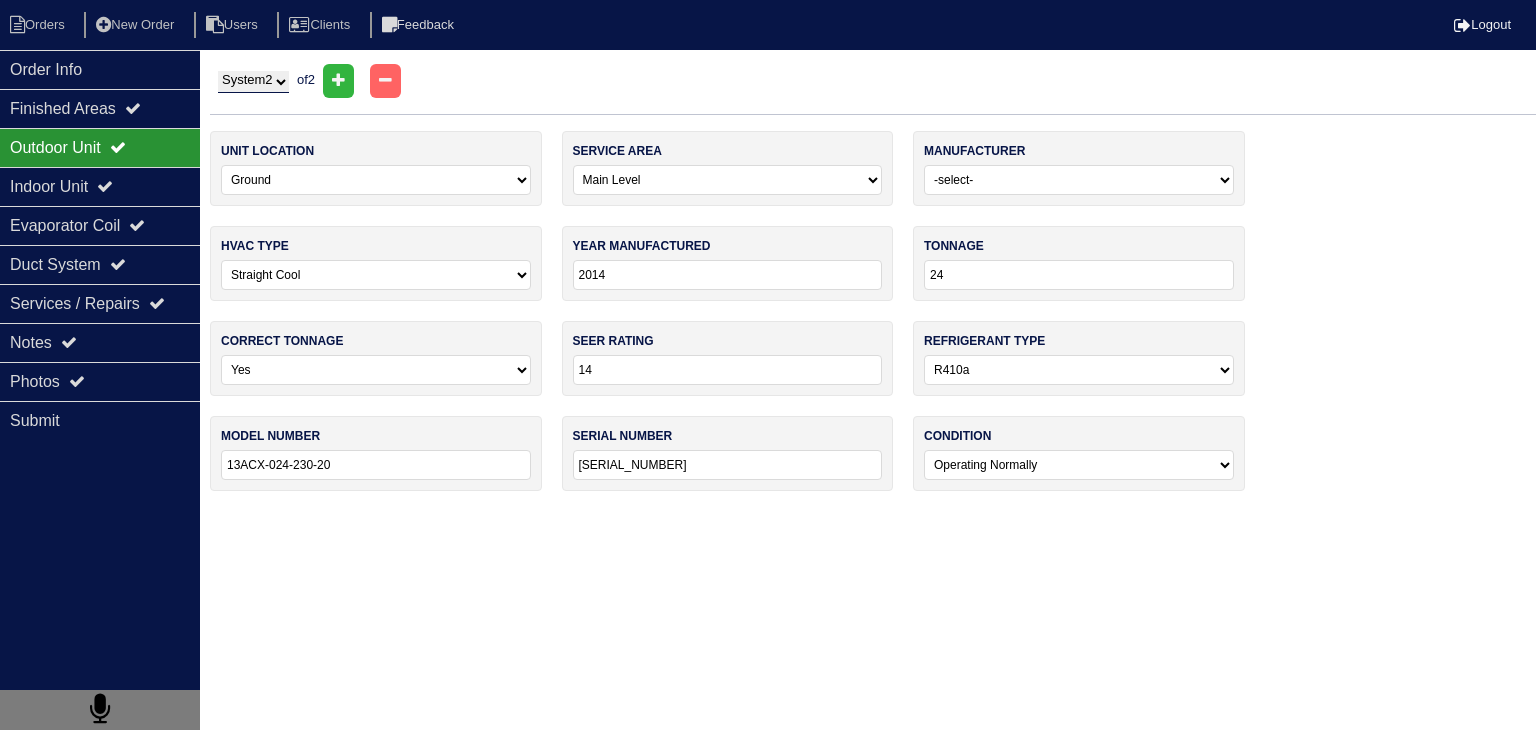 click on "System  1 System  2" at bounding box center [253, 82] 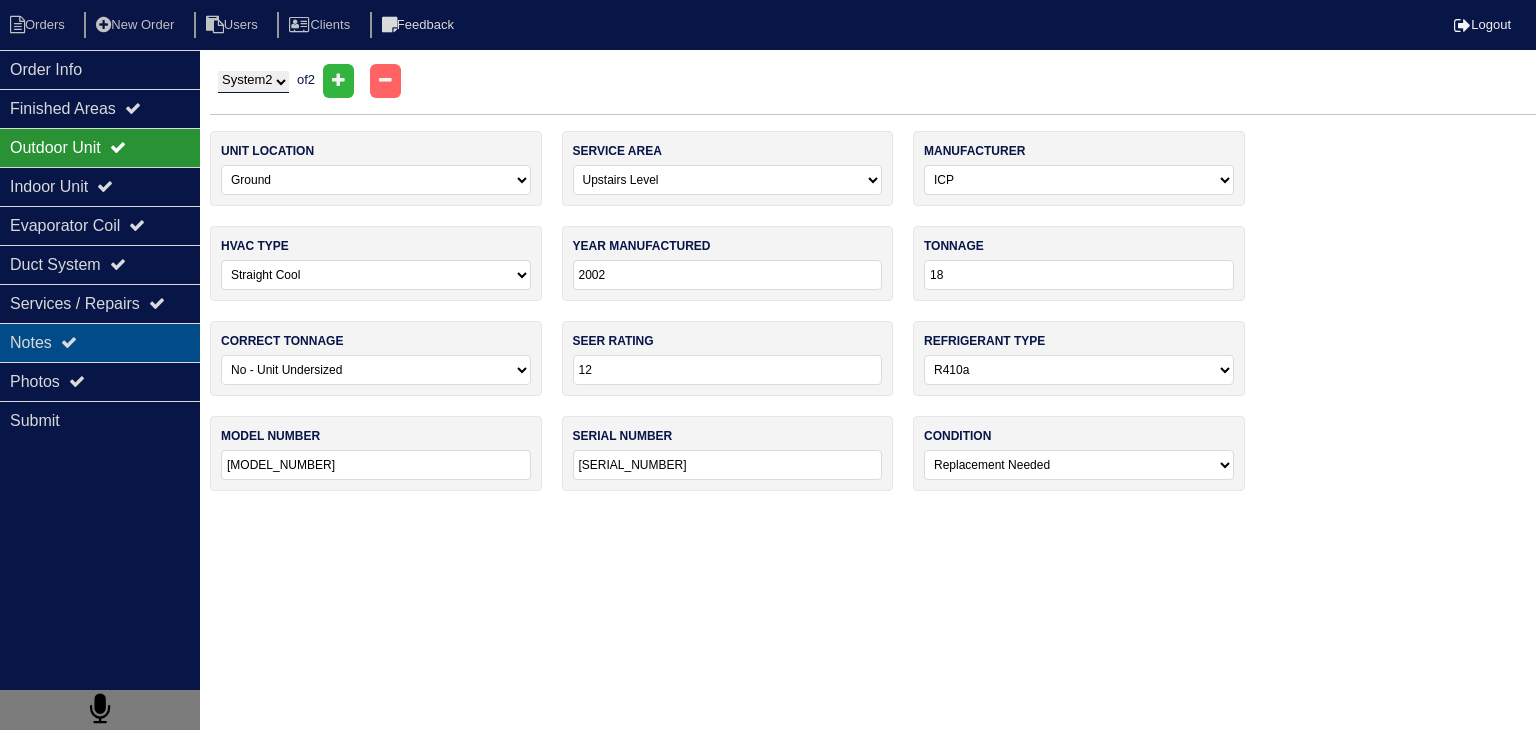 click on "Notes" at bounding box center [100, 342] 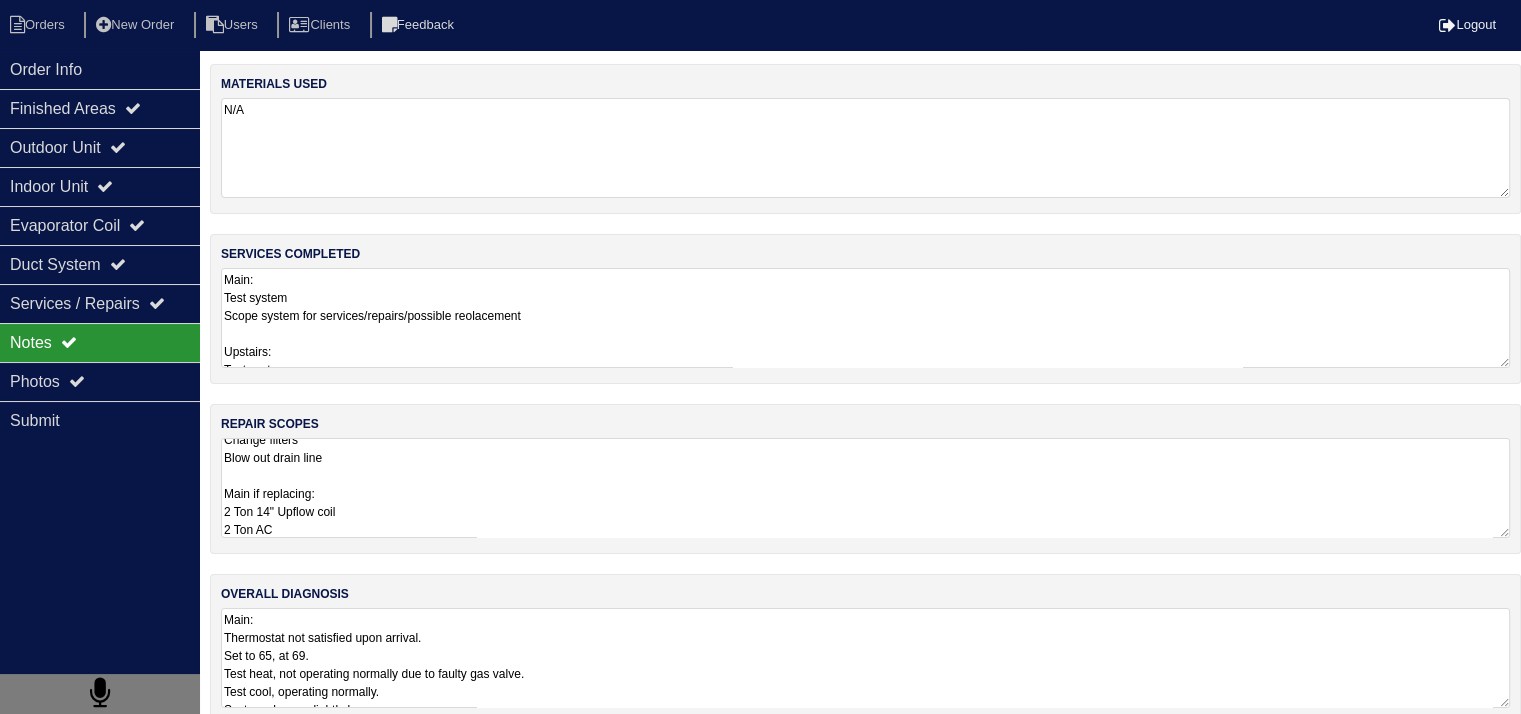 scroll, scrollTop: 400, scrollLeft: 0, axis: vertical 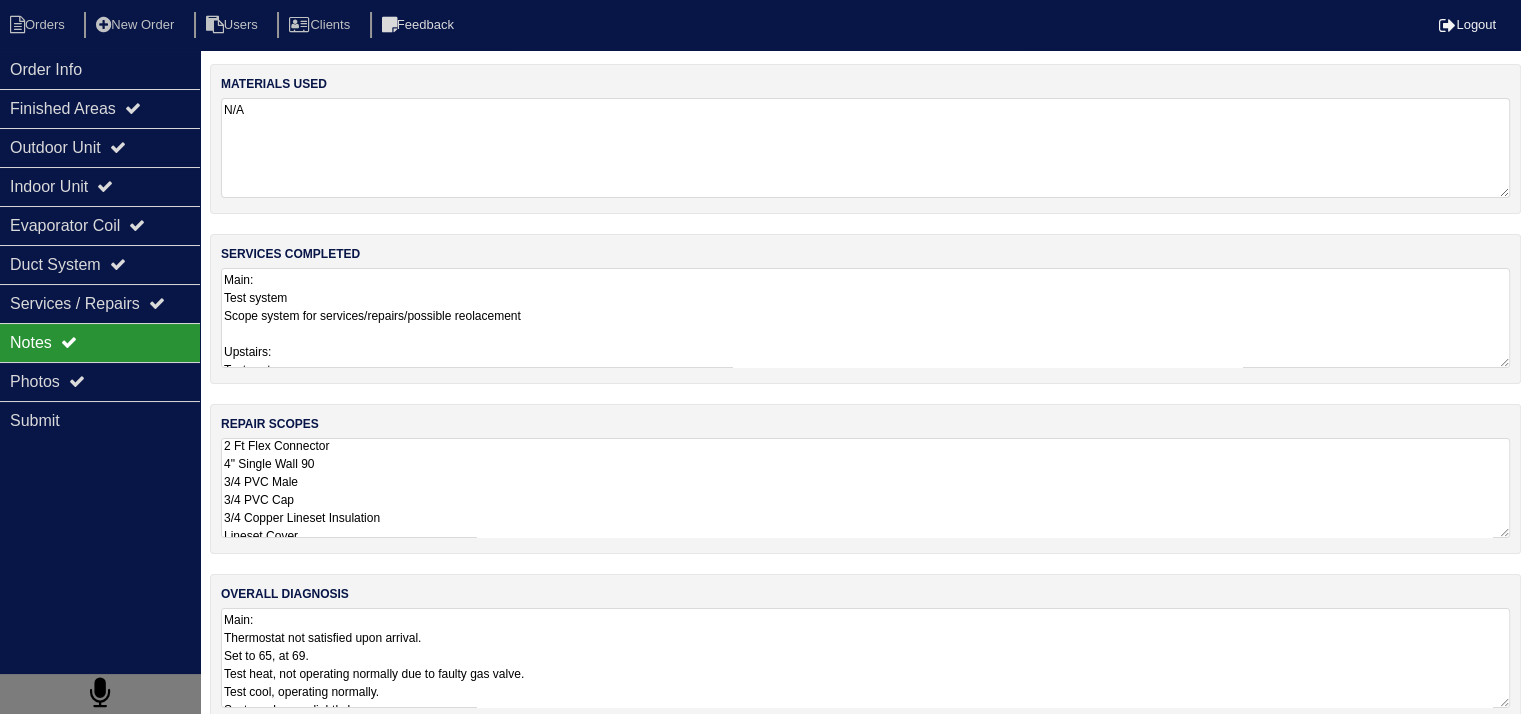 click on "Main:
Thermostat not satisfied upon arrival.
Set to 65, at 69.
Test heat, not operating normally due to faulty gas valve.
Test cool, operating normally.
System charge slightly low.
Coil rusted
Scoped system services/repairs/possible replacement.
Upstairs:
Thermostat not satisfied upon arrival.
Test heat, operating normally.
Test cool, not operating normally.
Standing pressues appear low, furnace control board appears to be faulty, attempted to jump cool call at furnace, still does not work.
System is aged r22 recommend replacing.
Scoped system for replacement." at bounding box center (865, 658) 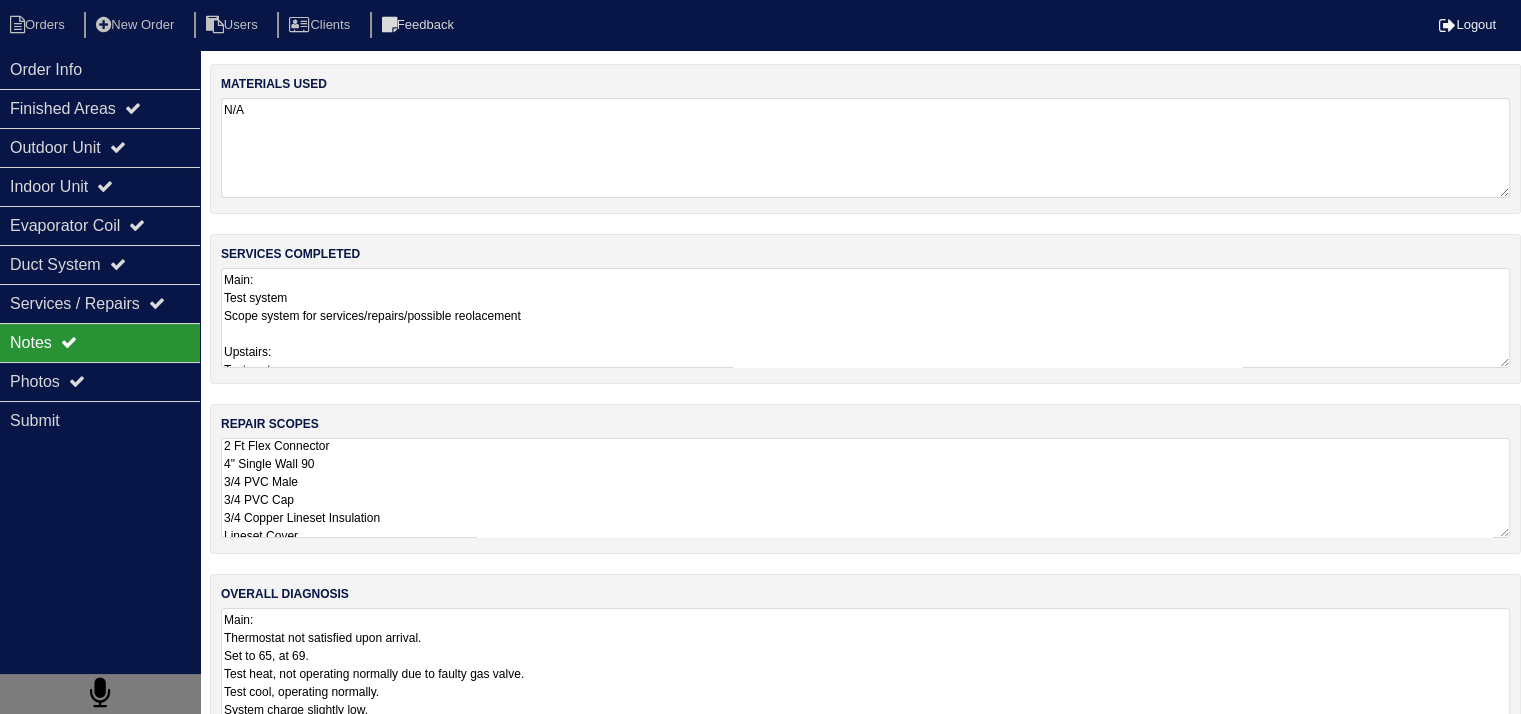 scroll, scrollTop: 1, scrollLeft: 0, axis: vertical 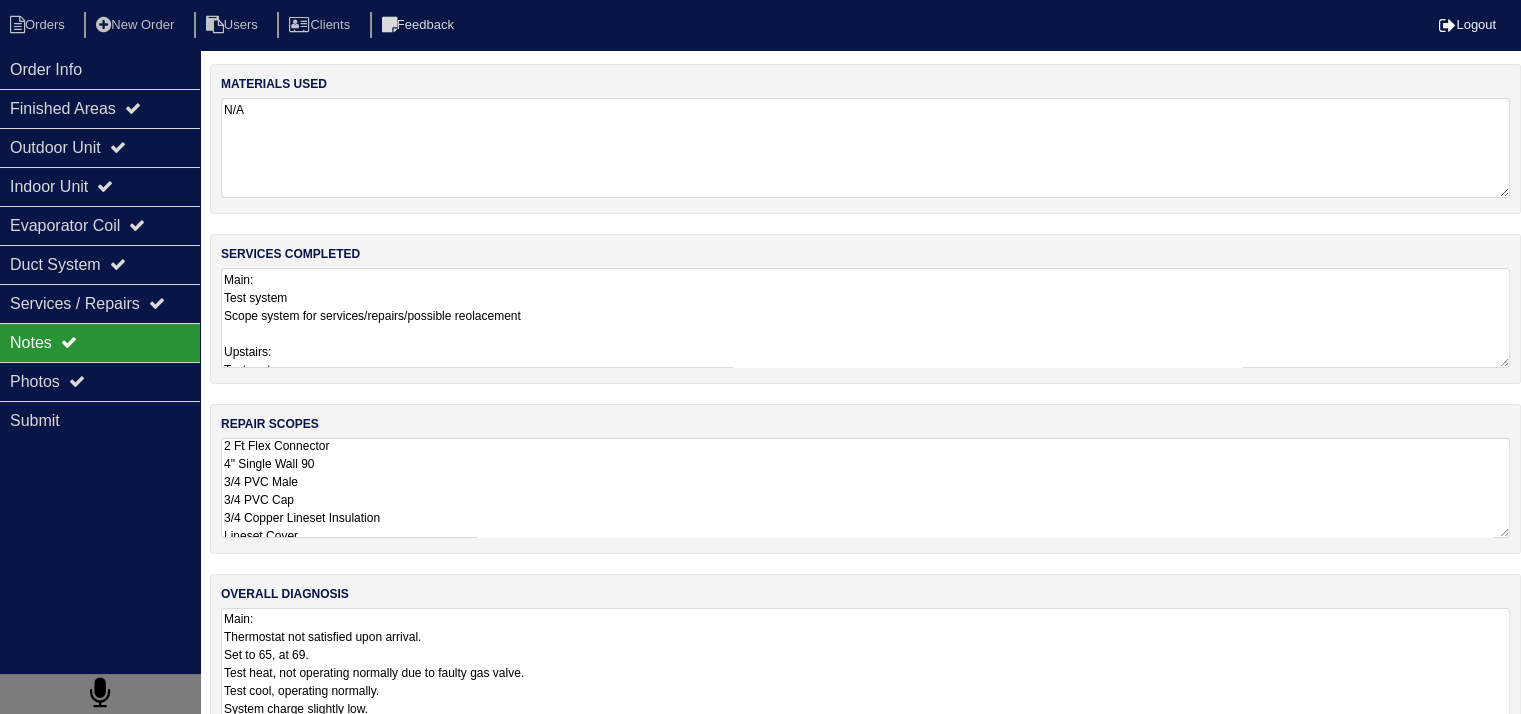 click on "Main:
Thermostat not satisfied upon arrival.
Set to 65, at 69.
Test heat, not operating normally due to faulty gas valve.
Test cool, operating normally.
System charge slightly low.
Coil rusted
Scoped system services/repairs/possible replacement.
Upstairs:
Thermostat not satisfied upon arrival.
Test heat, operating normally.
Test cool, not operating normally.
Standing pressues appear low, furnace control board appears to be faulty, attempted to jump cool call at furnace, still does not work.
System is aged r22 recommend replacing.
Scoped system for replacement." at bounding box center (865, 754) 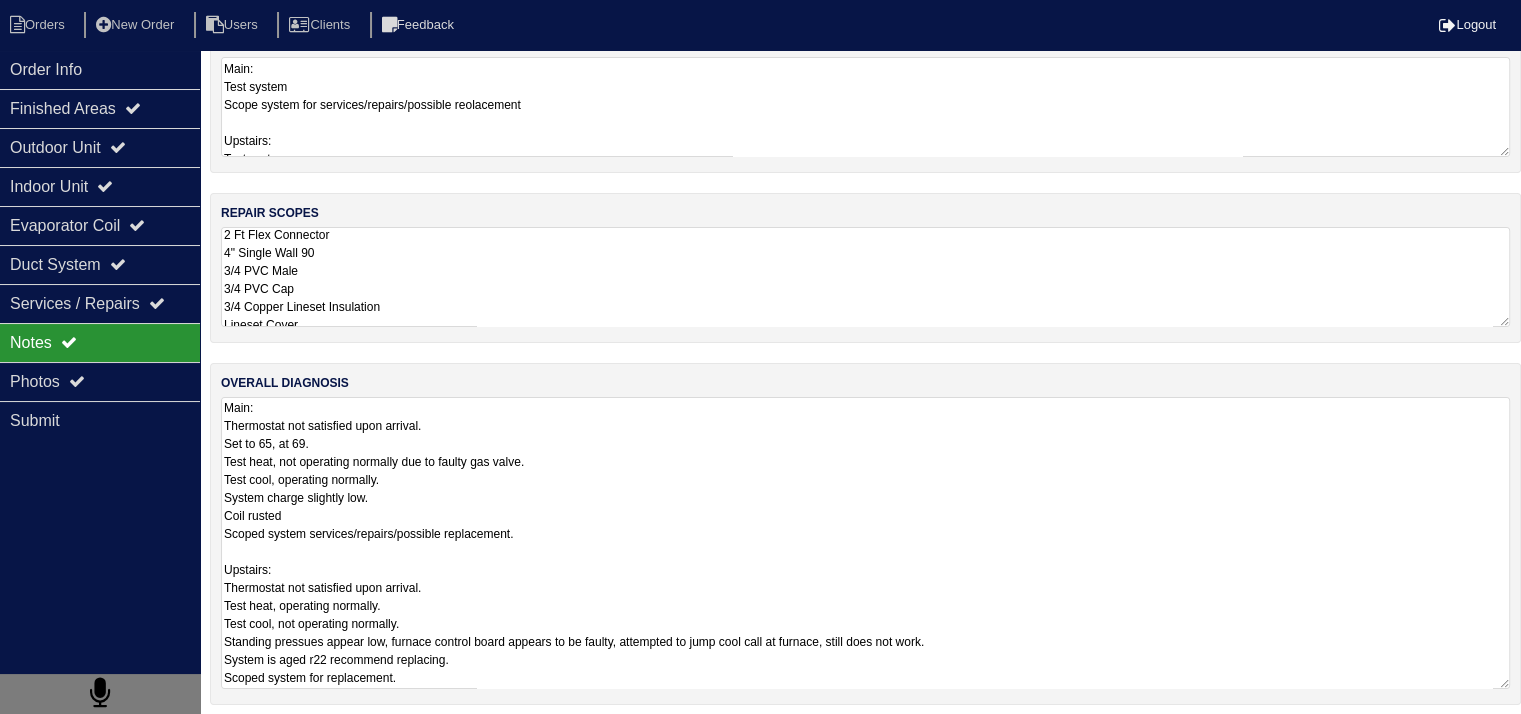 scroll, scrollTop: 217, scrollLeft: 0, axis: vertical 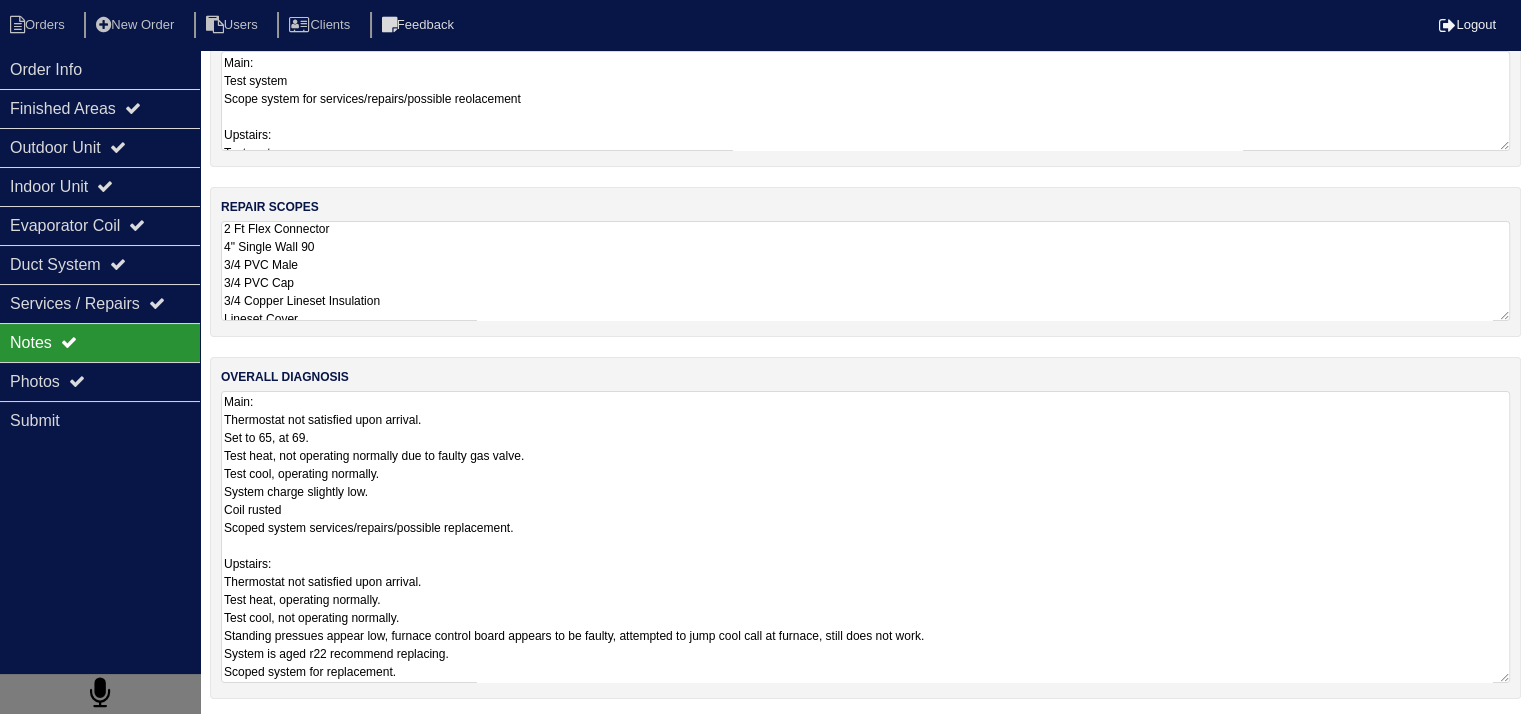 click on "Main:
Thermostat not satisfied upon arrival.
Set to 65, at 69.
Test heat, not operating normally due to faulty gas valve.
Test cool, operating normally.
System charge slightly low.
Coil rusted
Scoped system services/repairs/possible replacement.
Upstairs:
Thermostat not satisfied upon arrival.
Test heat, operating normally.
Test cool, not operating normally.
Standing pressues appear low, furnace control board appears to be faulty, attempted to jump cool call at furnace, still does not work.
System is aged r22 recommend replacing.
Scoped system for replacement." at bounding box center (865, 537) 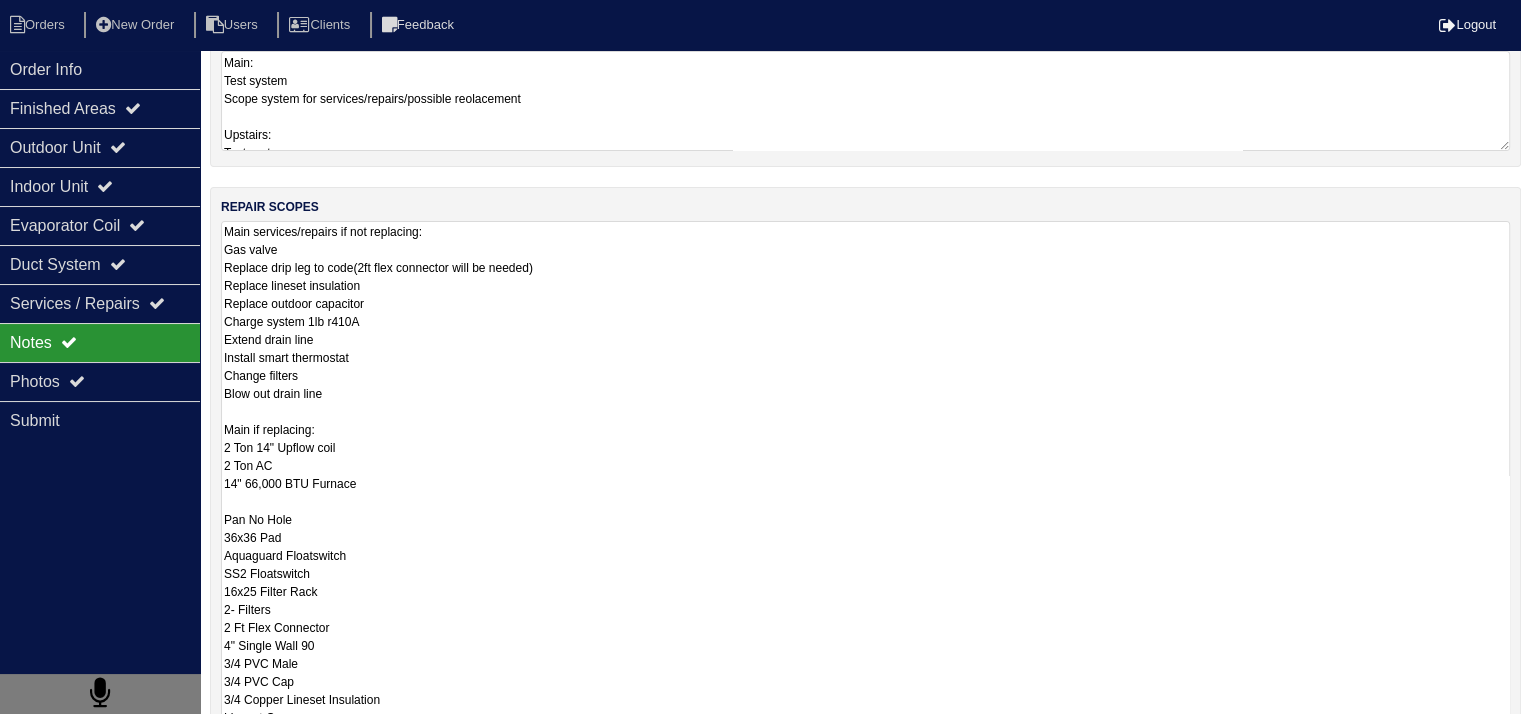 scroll, scrollTop: 0, scrollLeft: 0, axis: both 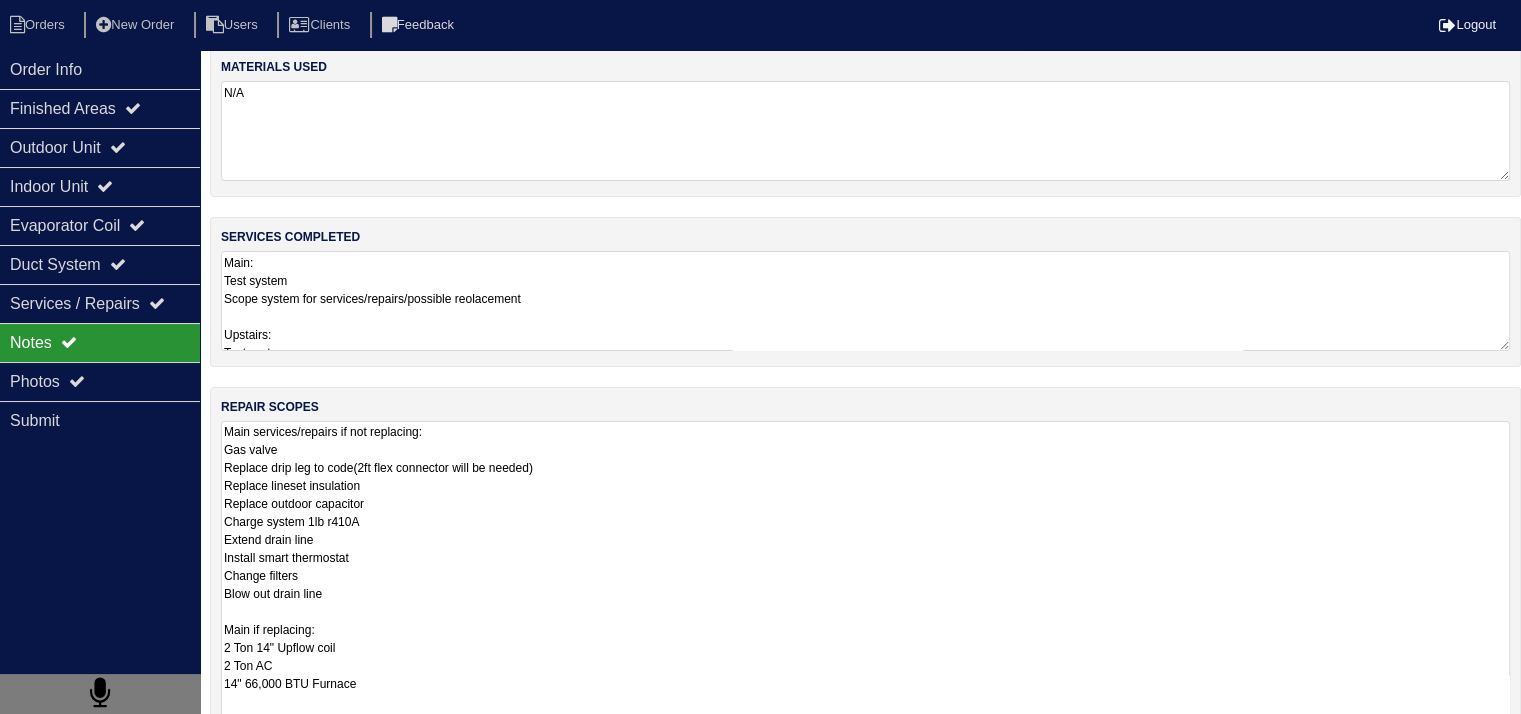 click on "Main services/repairs if not replacing:
Gas valve
Replace drip leg to code(2ft flex connector will be needed)
Replace lineset insulation
Replace outdoor capacitor
Charge system 1lb r410A
Extend drain line
Install smart thermostat
Change filters
Blow out drain line
Main if replacing:
2 Ton 14" Upflow coil
2 Ton AC
14" 66,000 BTU Furnace
Pan No Hole
36x36 Pad
Aquaguard Floatswitch
SS2 Floatswitch
16x25 Filter Rack
2- Filters
2 Ft Flex Connector
4" Single Wall 90
3/4 PVC Male
3/4 PVC Cap
3/4 Copper Lineset Insulation
Lineset Cover
1-smart thermostat
Upstairs replacement material list:
2 Ton 14" Upflow coil
1.5 Ton AC
14" 50,000 BTU Furnace
Pan No Hole
36x36 Pad
Aquaguard Floatswitch
SS2 Floatswitch
16x25 Filter Rack
2- Filters
2 Ft Flex Connector
4" Single Wall 90
3/4 PVC Male
3/4 PVC Cap
3/4 Copper Lineset Insulation
Lineset Cover
1-Smart thermostat" at bounding box center (865, 855) 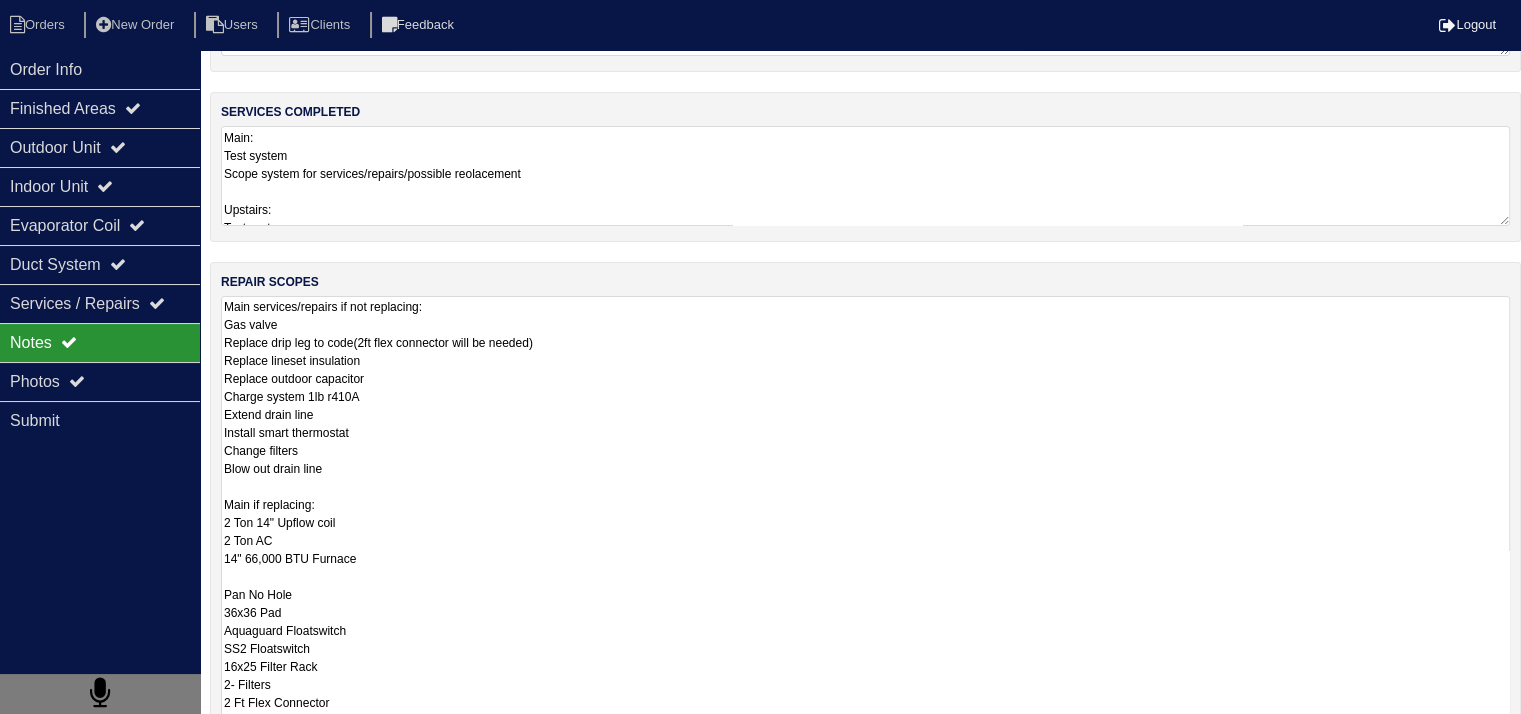 scroll, scrollTop: 317, scrollLeft: 0, axis: vertical 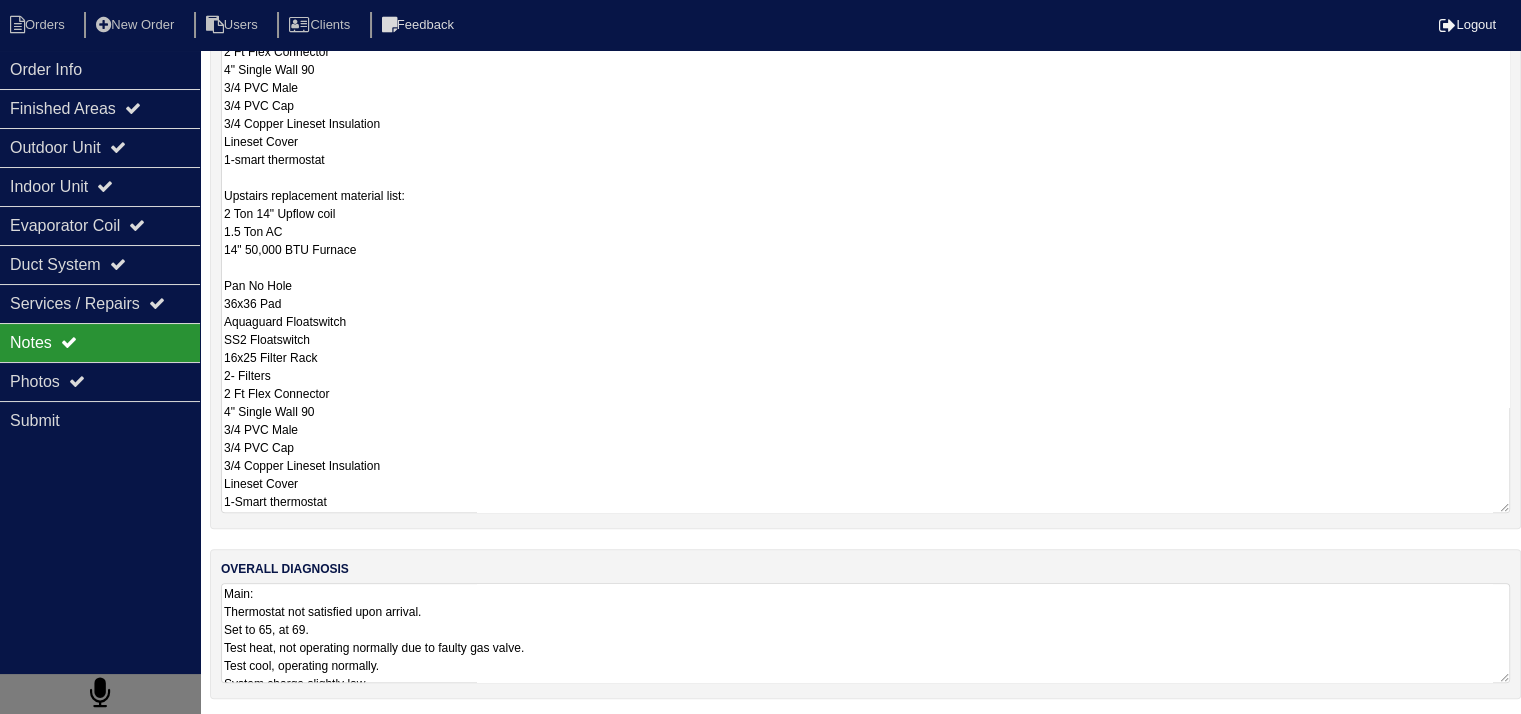 drag, startPoint x: 225, startPoint y: 329, endPoint x: 438, endPoint y: 533, distance: 294.9322 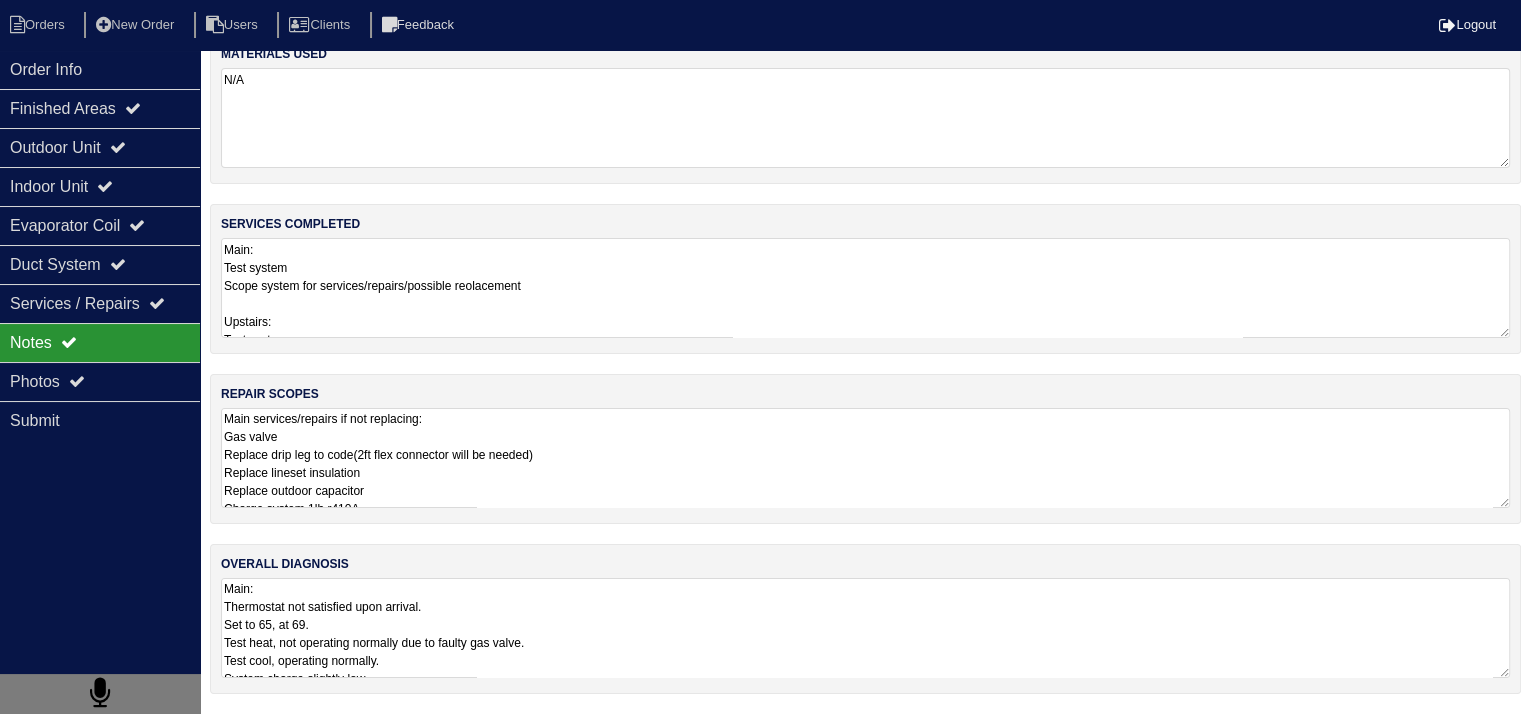 scroll, scrollTop: 25, scrollLeft: 0, axis: vertical 